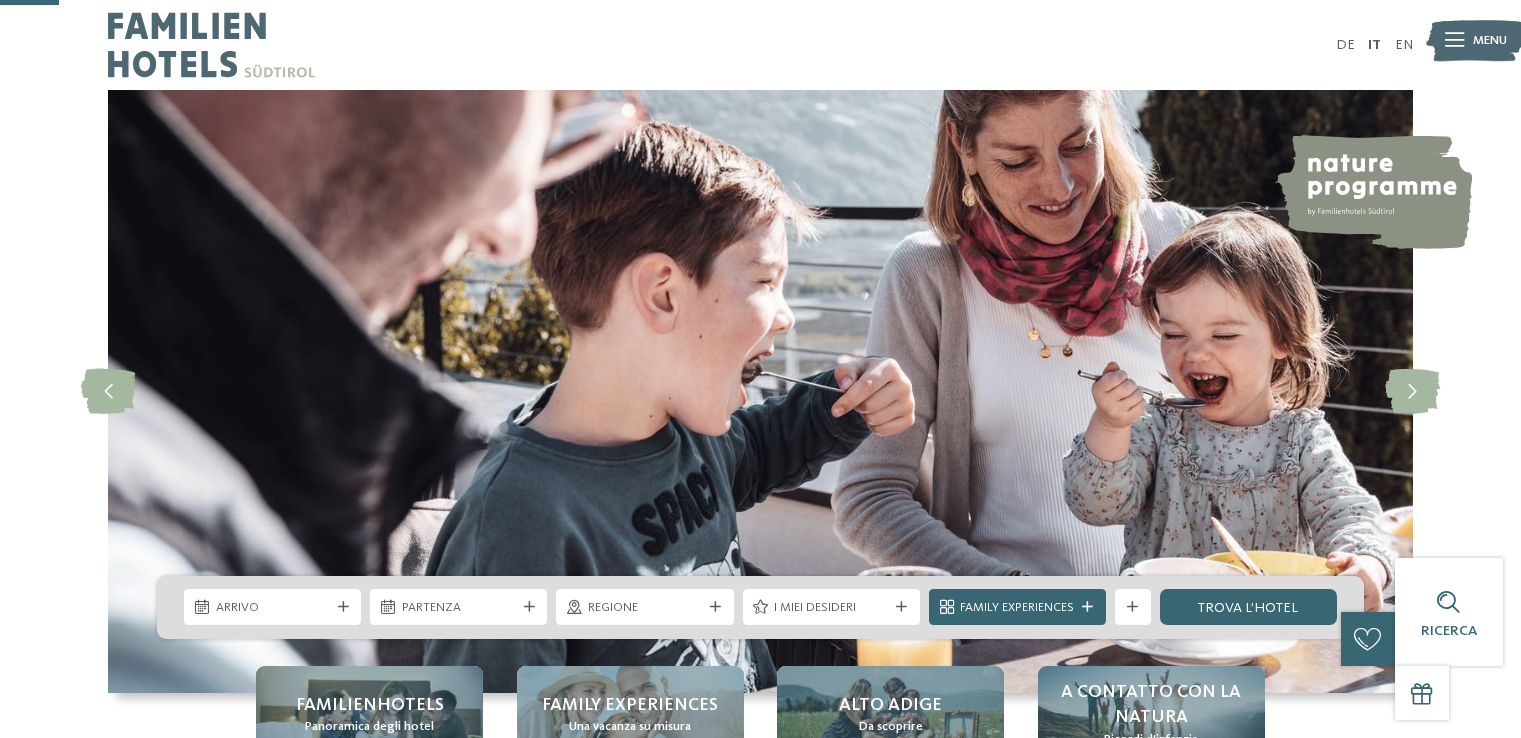 scroll, scrollTop: 300, scrollLeft: 0, axis: vertical 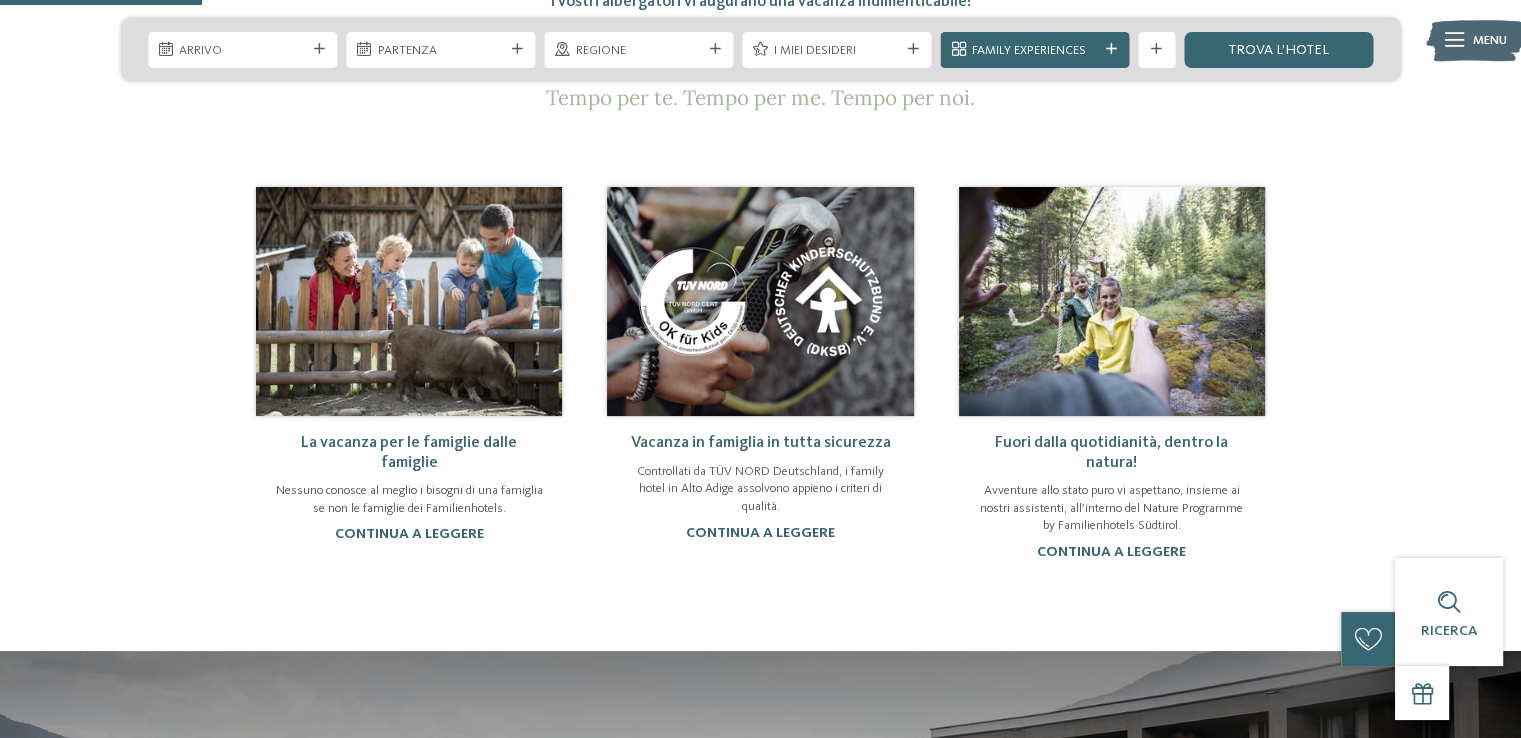 drag, startPoint x: 1476, startPoint y: 58, endPoint x: 1531, endPoint y: 763, distance: 707.14215 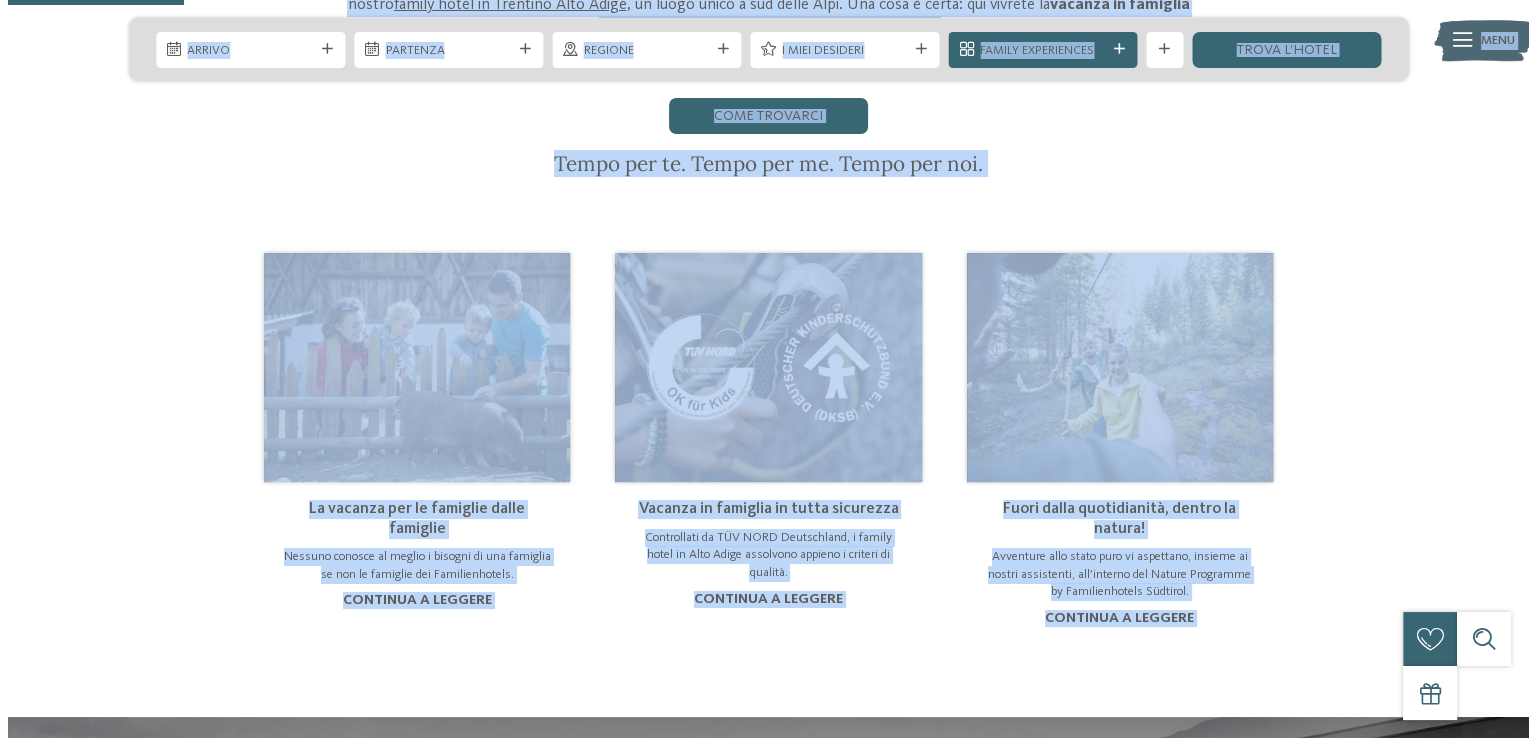 scroll, scrollTop: 900, scrollLeft: 0, axis: vertical 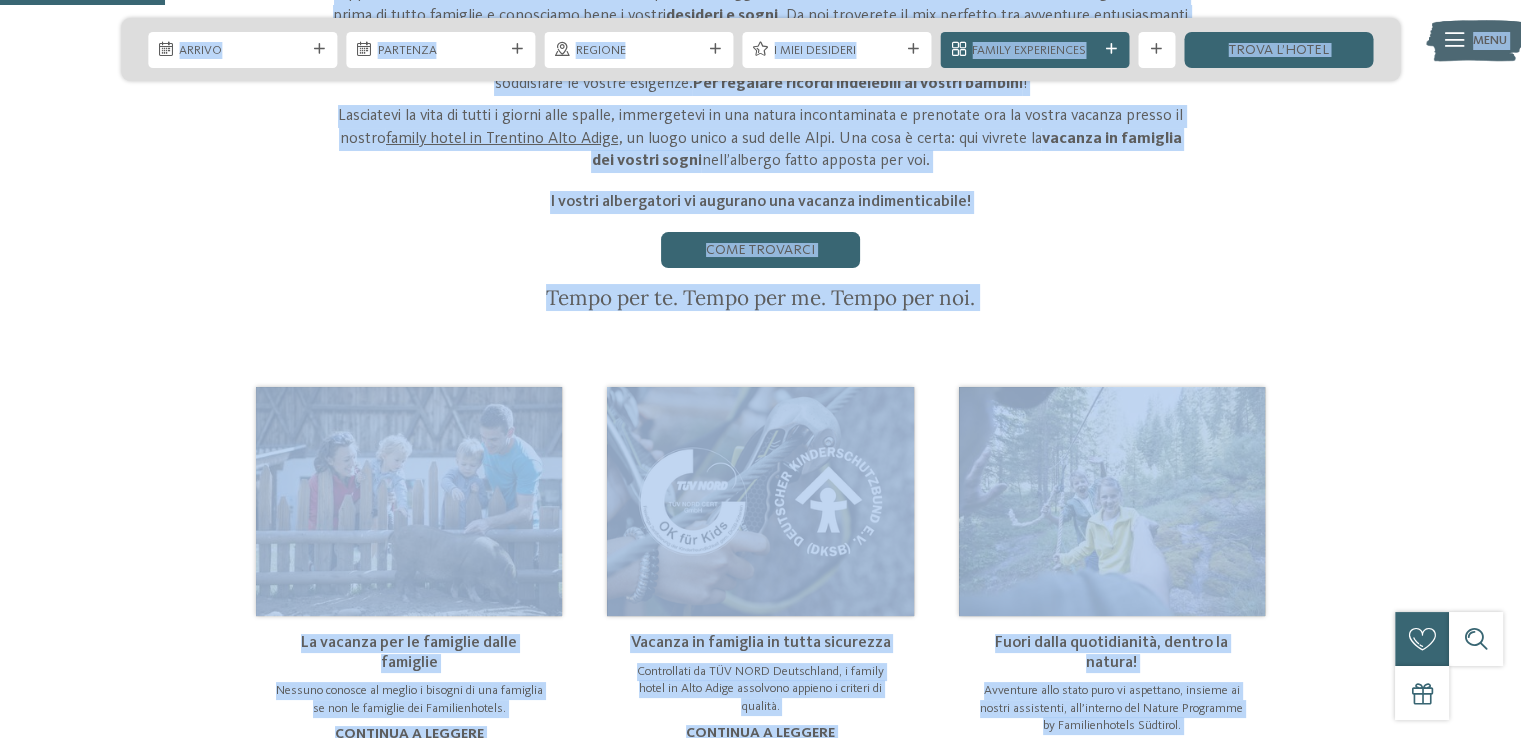 click on "Tempo per te. Tempo per me. Tempo per noi." at bounding box center (761, 298) 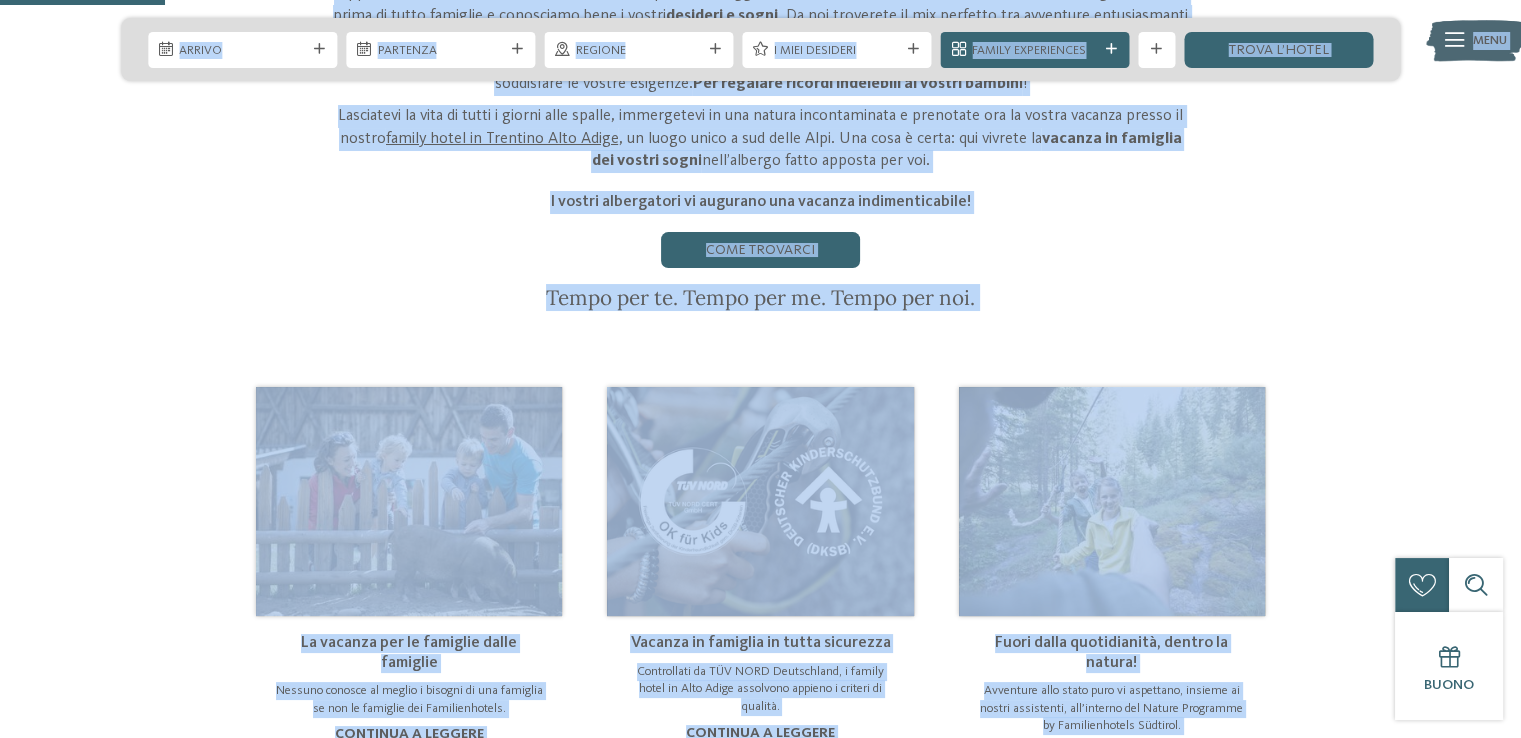 drag, startPoint x: 1439, startPoint y: 303, endPoint x: 1347, endPoint y: 228, distance: 118.69709 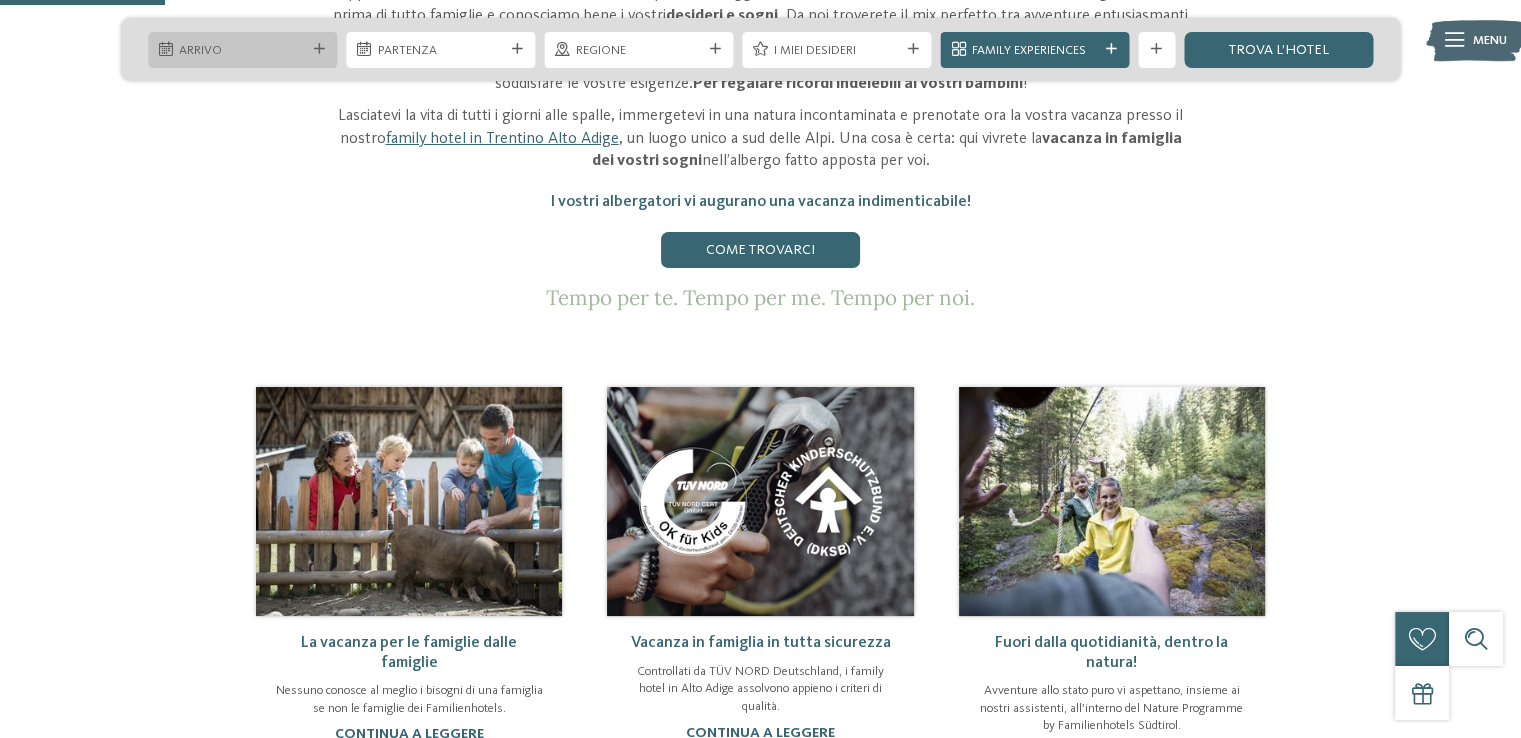 click at bounding box center [166, 49] 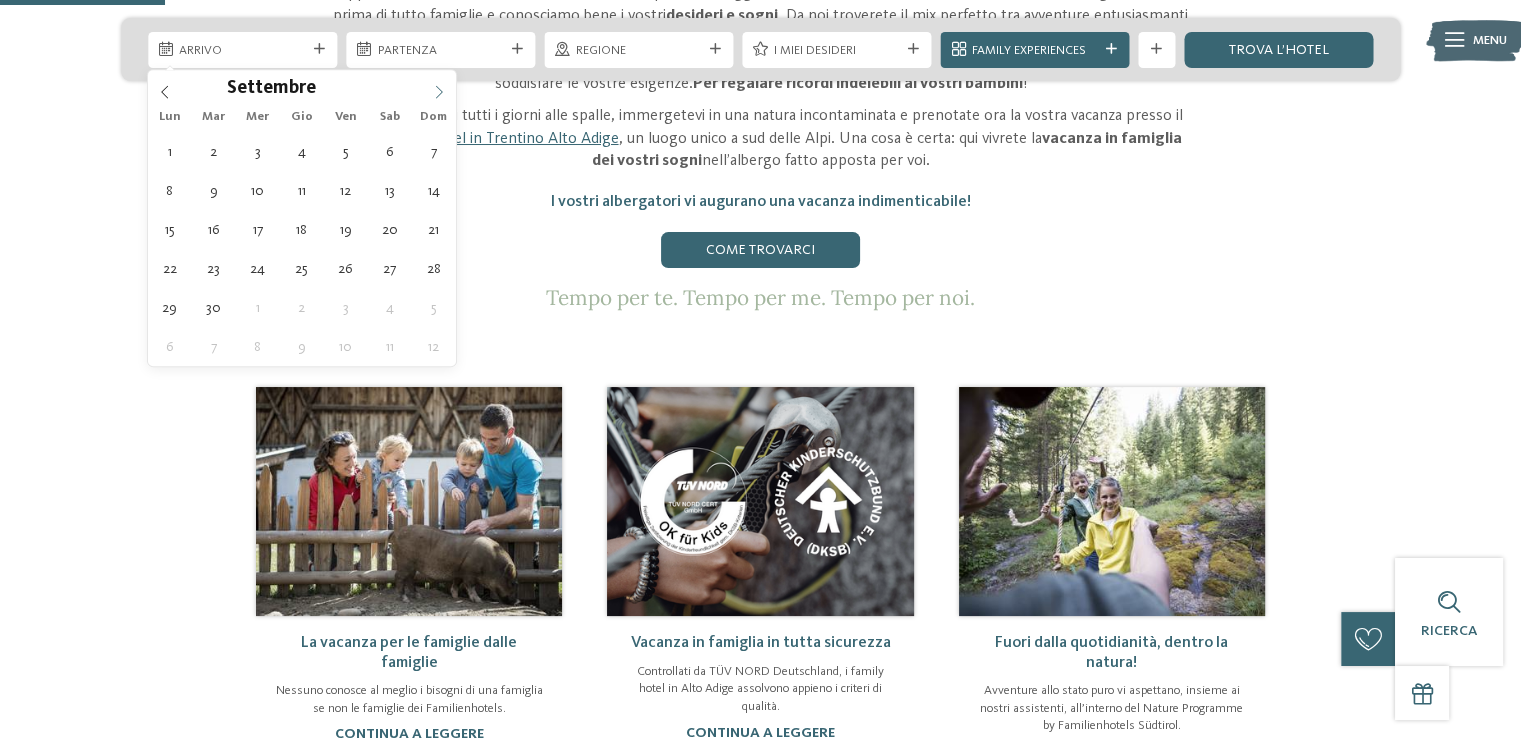 click 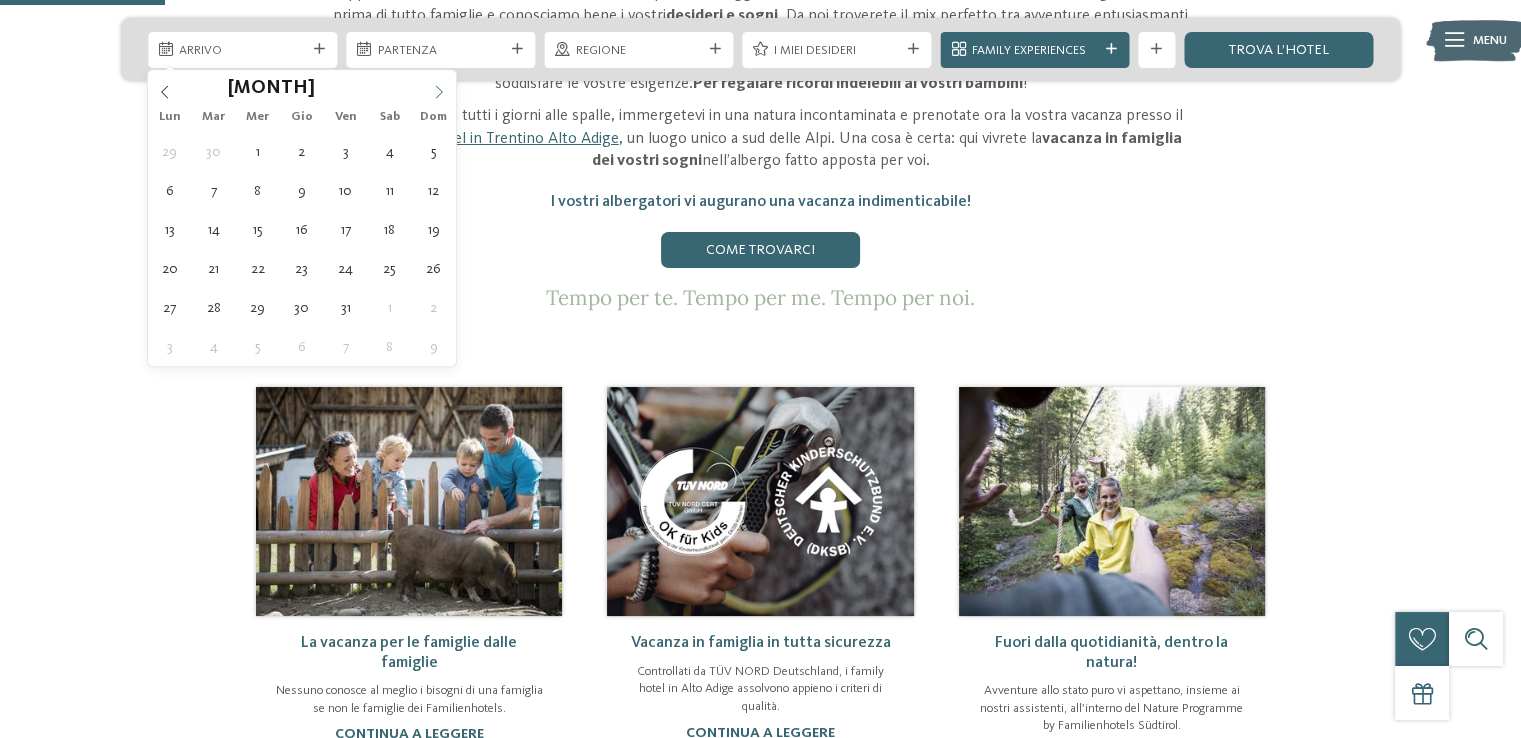 click 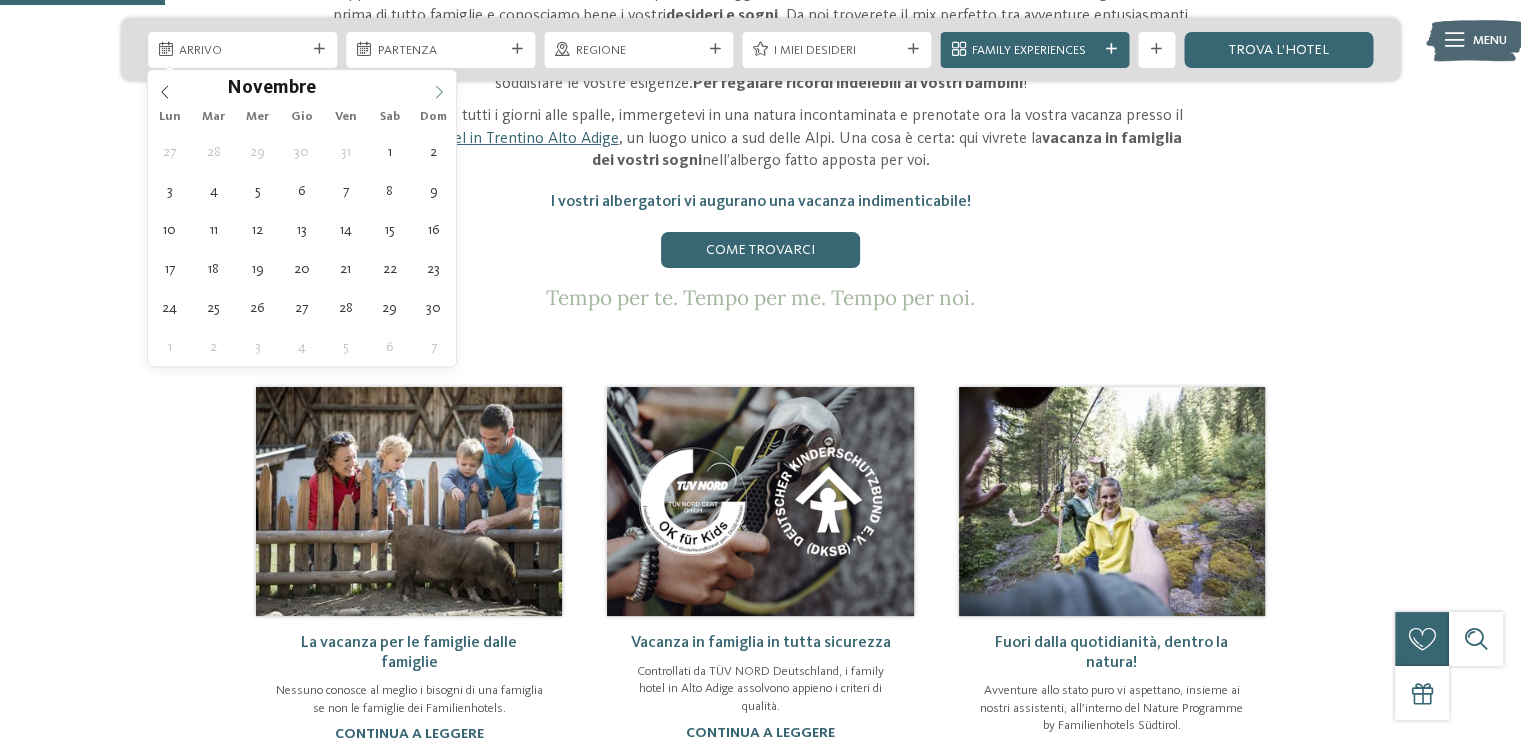 click 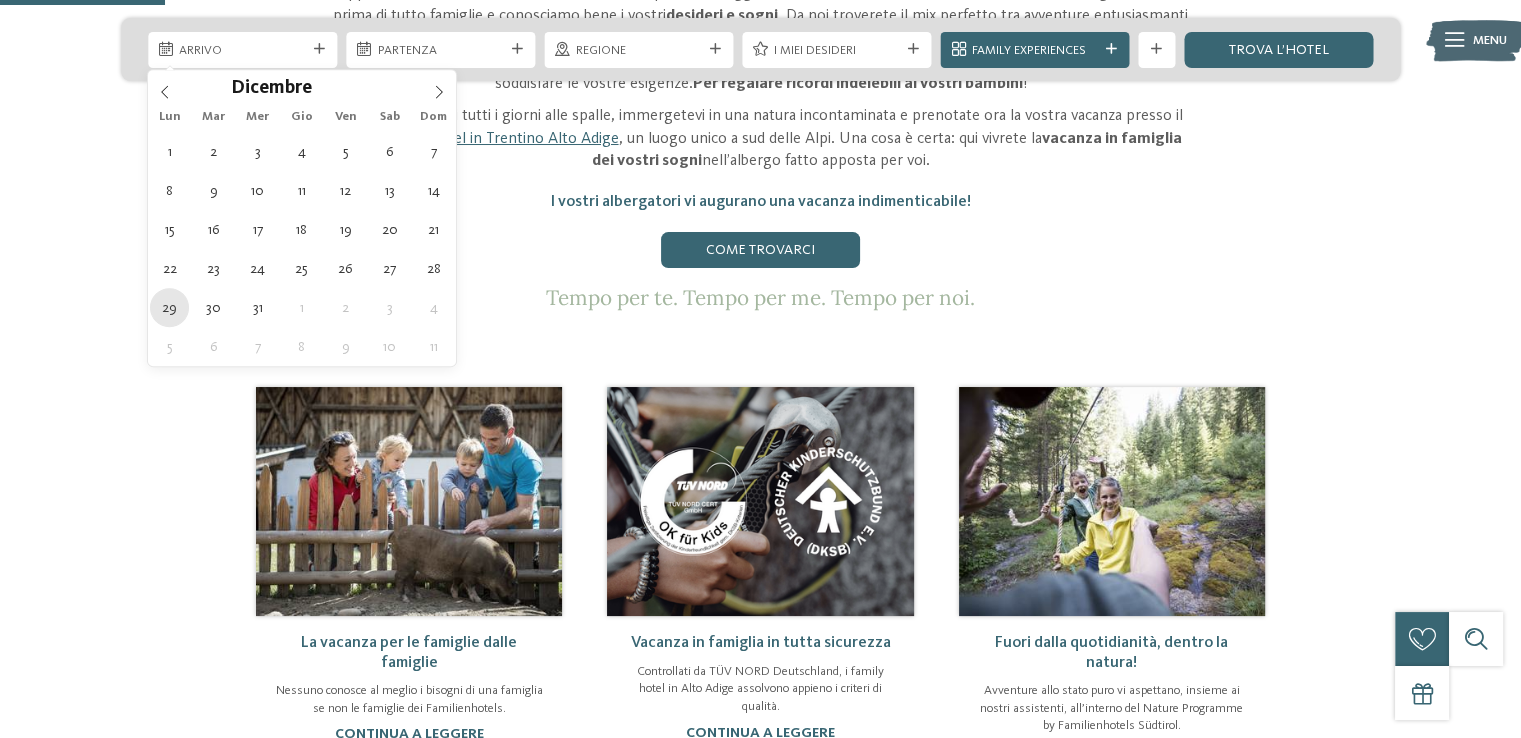 type on "29.12.2025" 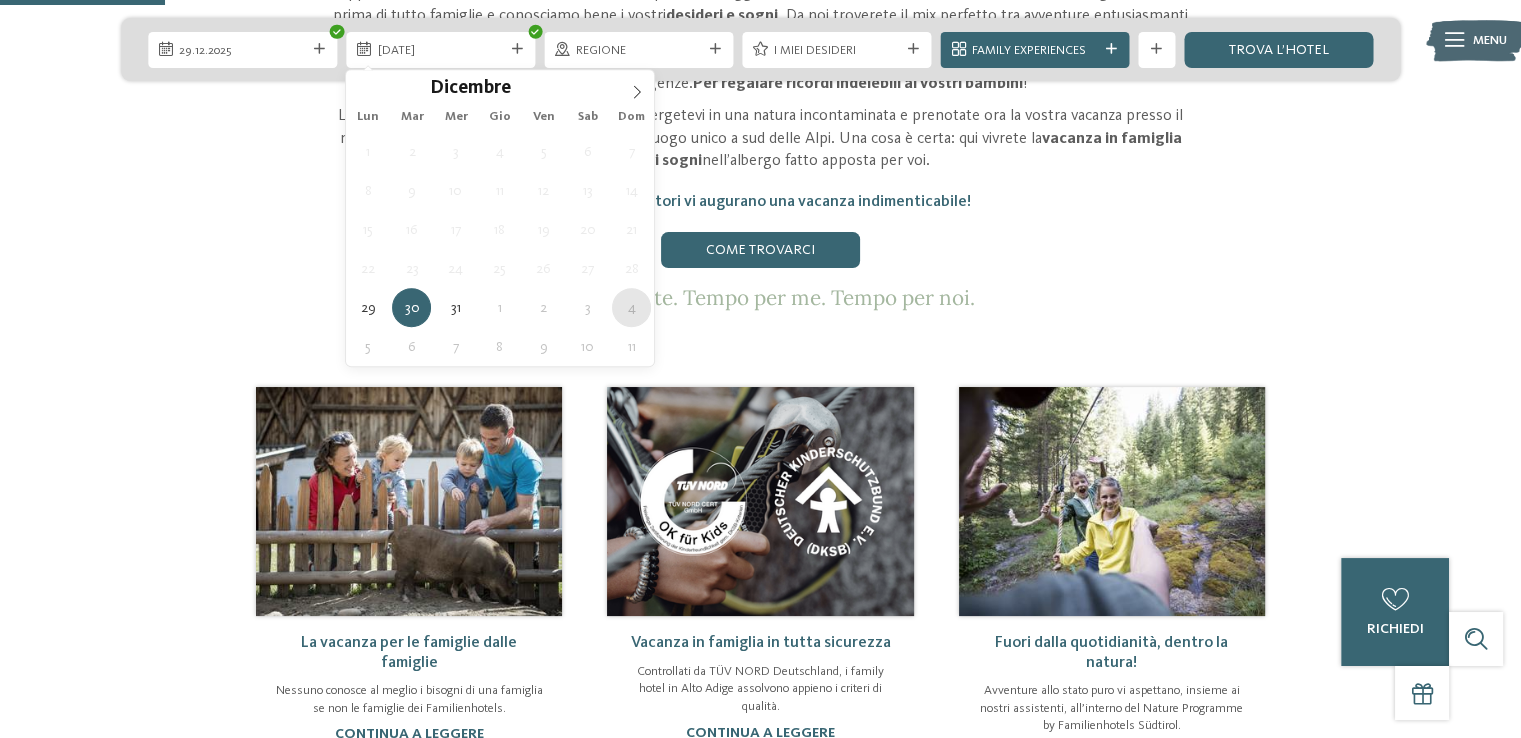 type on "04.01.2026" 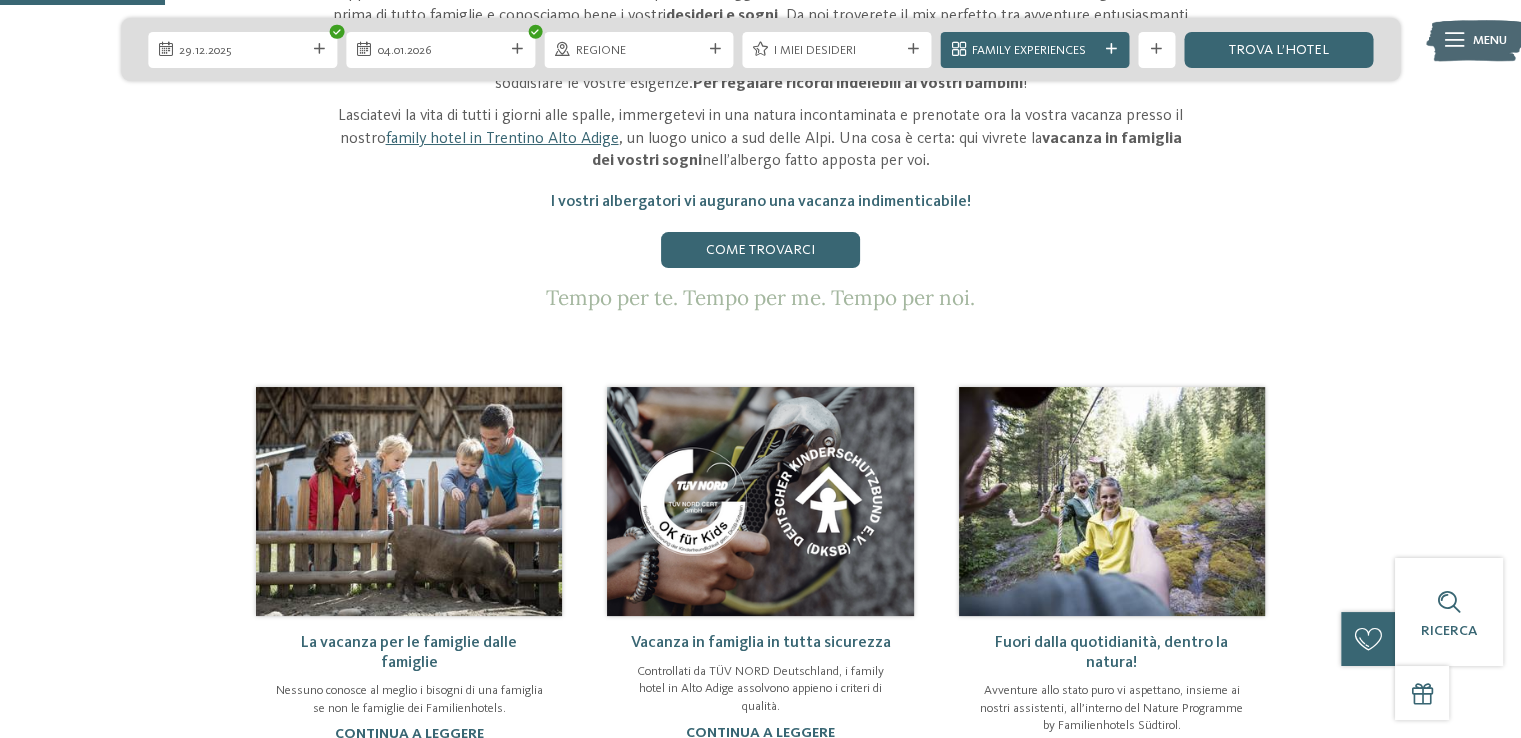 click on "Regione" at bounding box center (639, 51) 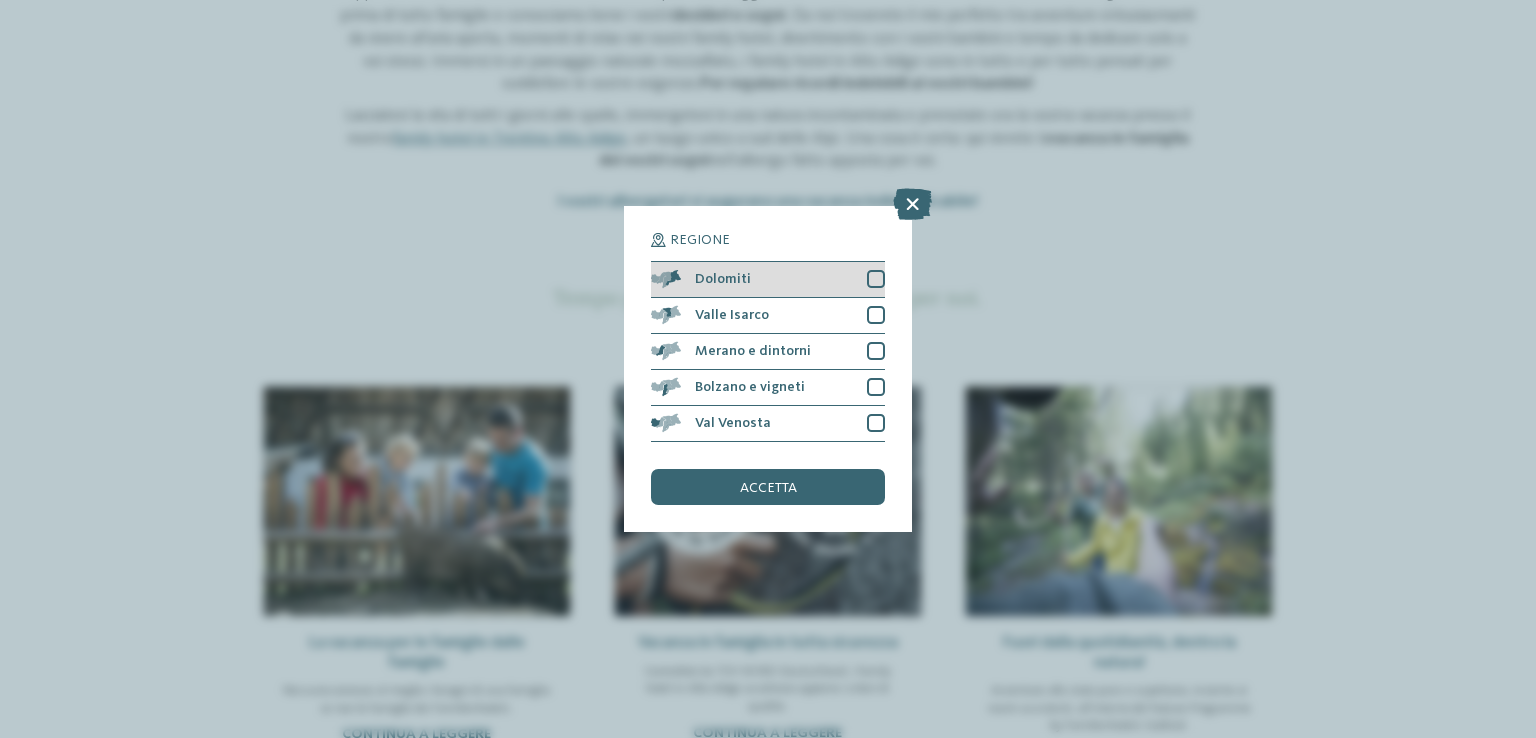 click on "Dolomiti" at bounding box center [768, 280] 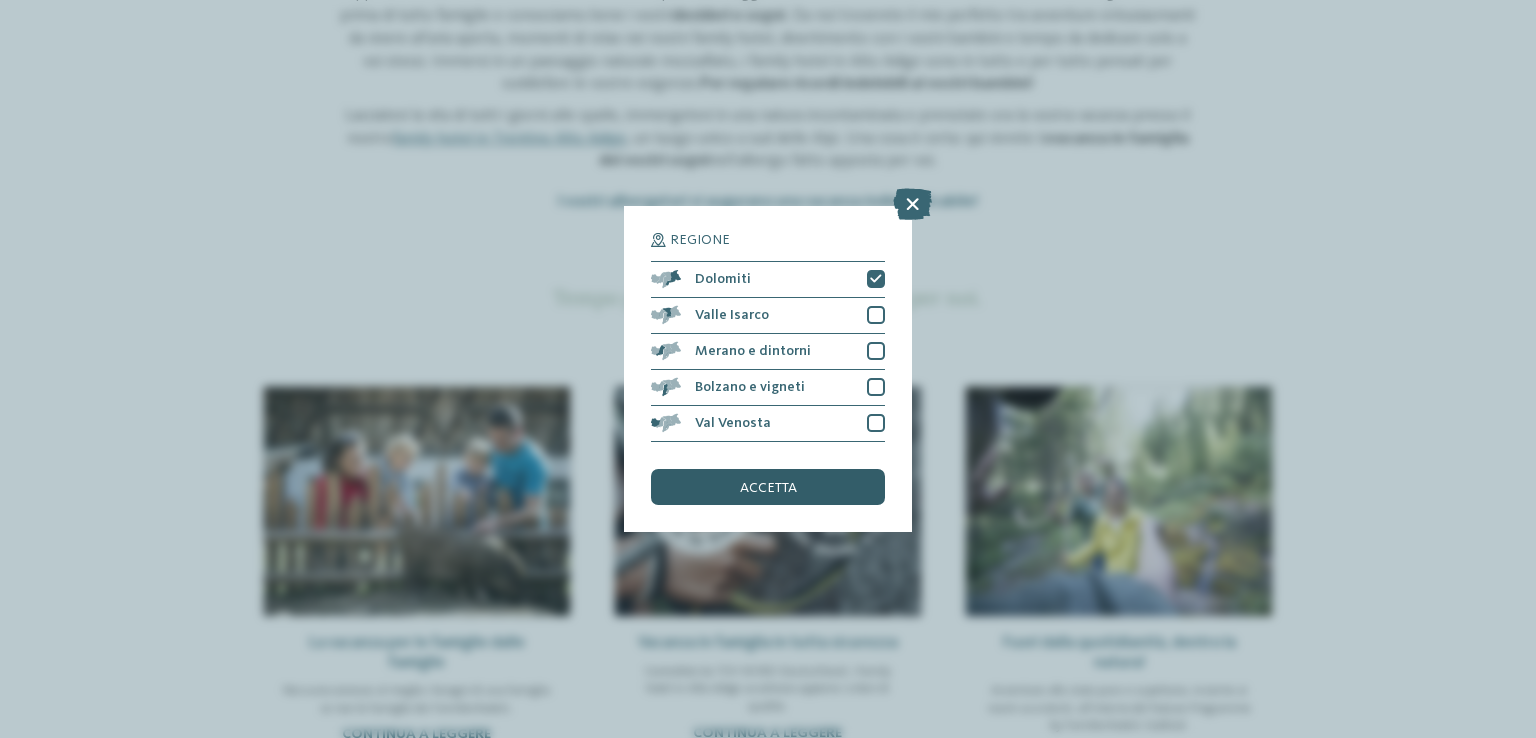 click on "accetta" at bounding box center (768, 487) 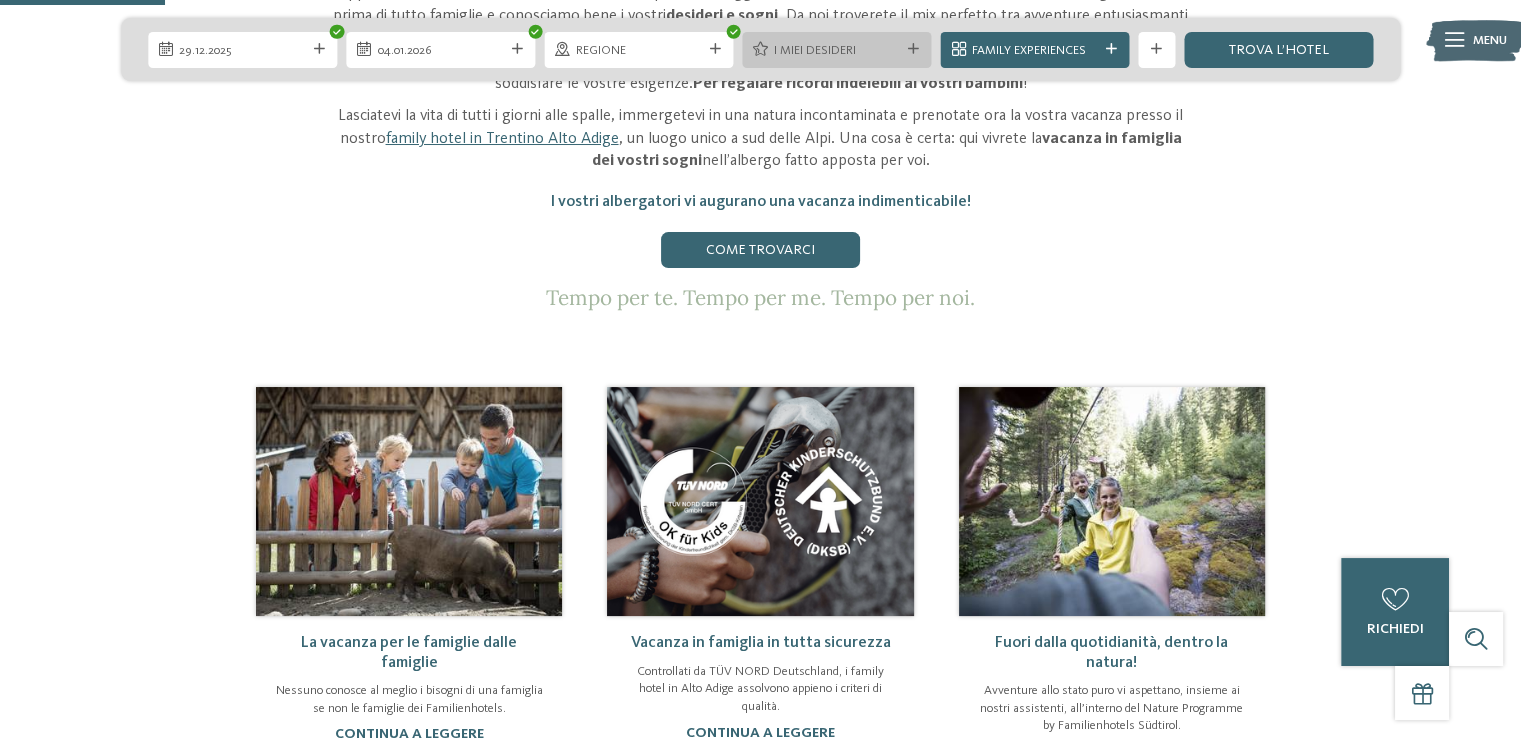 click on "I miei desideri" at bounding box center [837, 51] 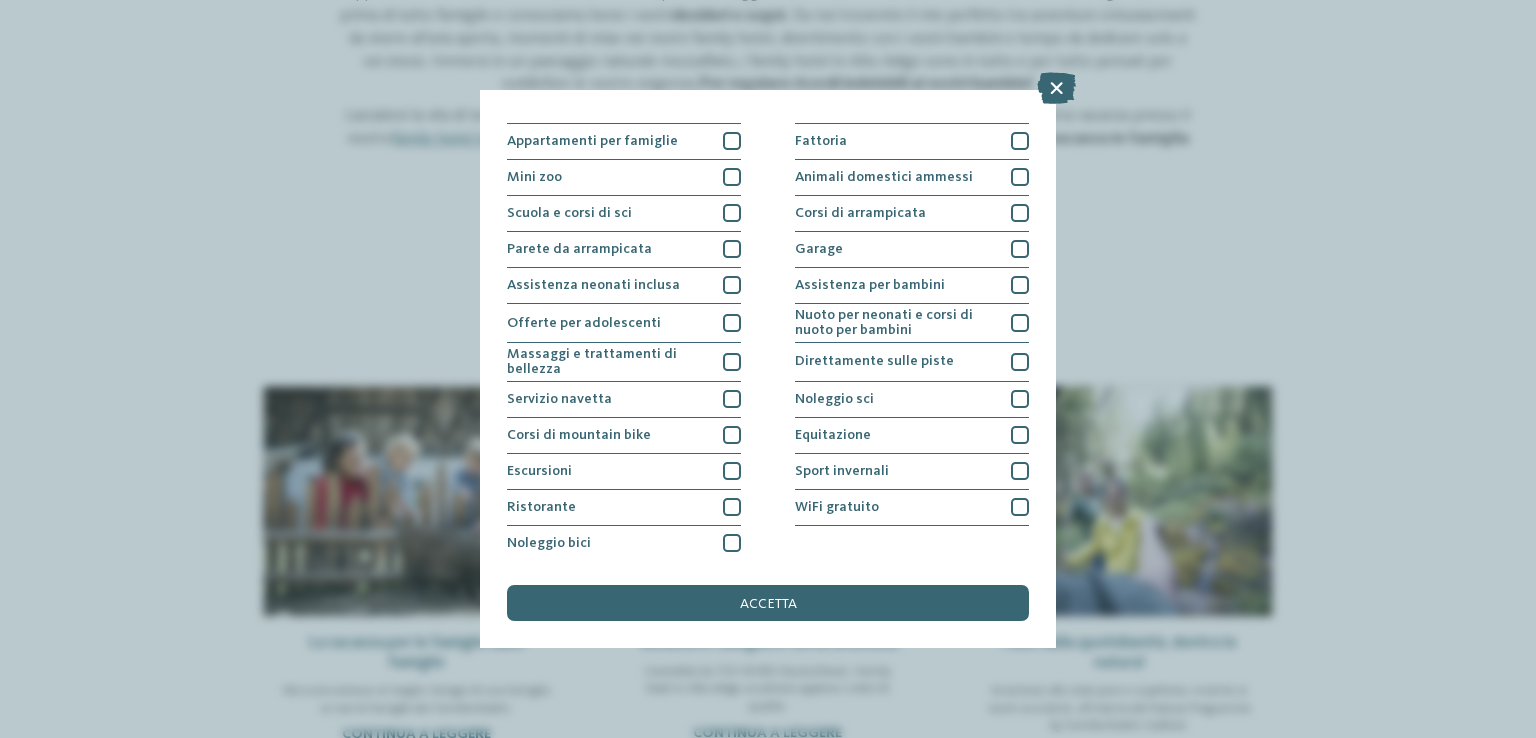 scroll, scrollTop: 208, scrollLeft: 0, axis: vertical 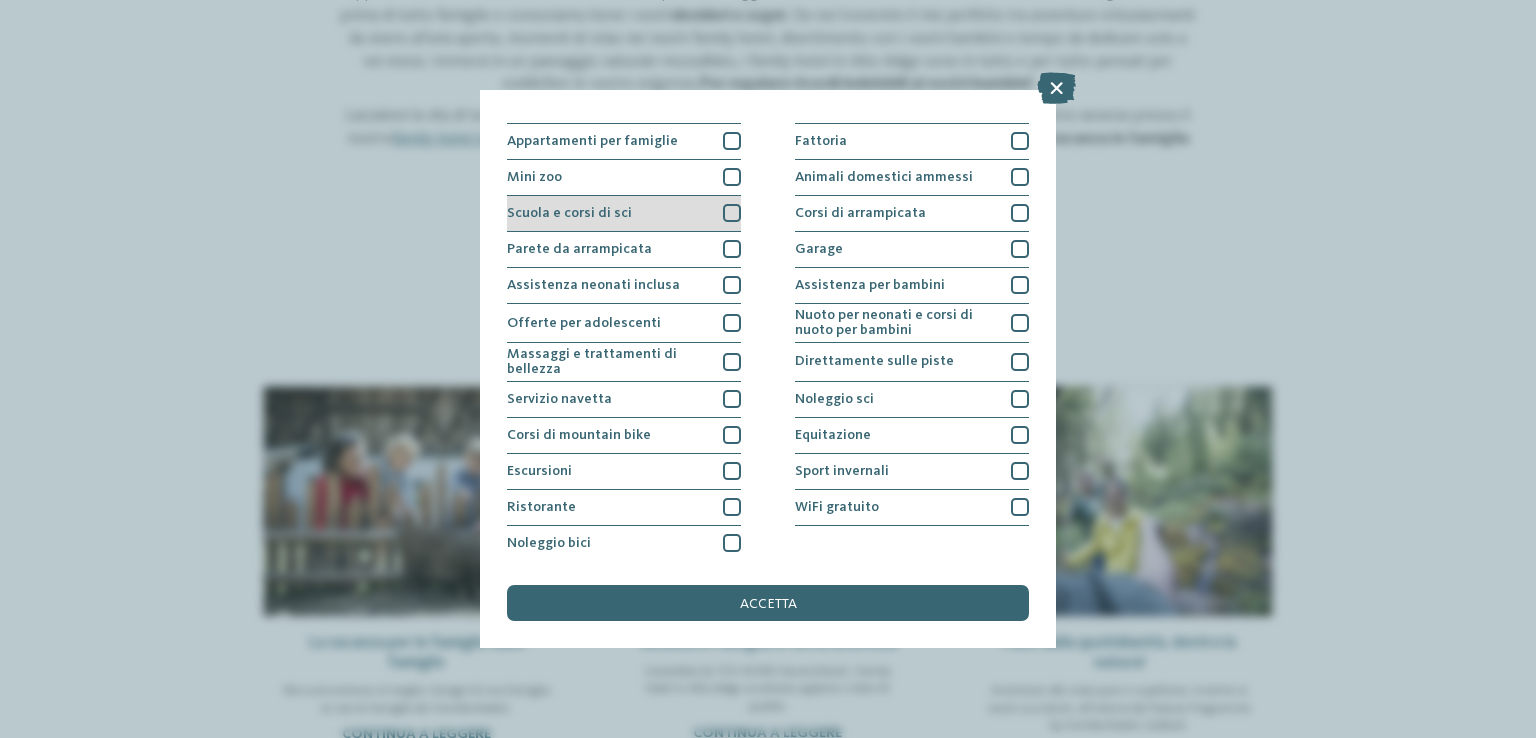 click at bounding box center [732, 213] 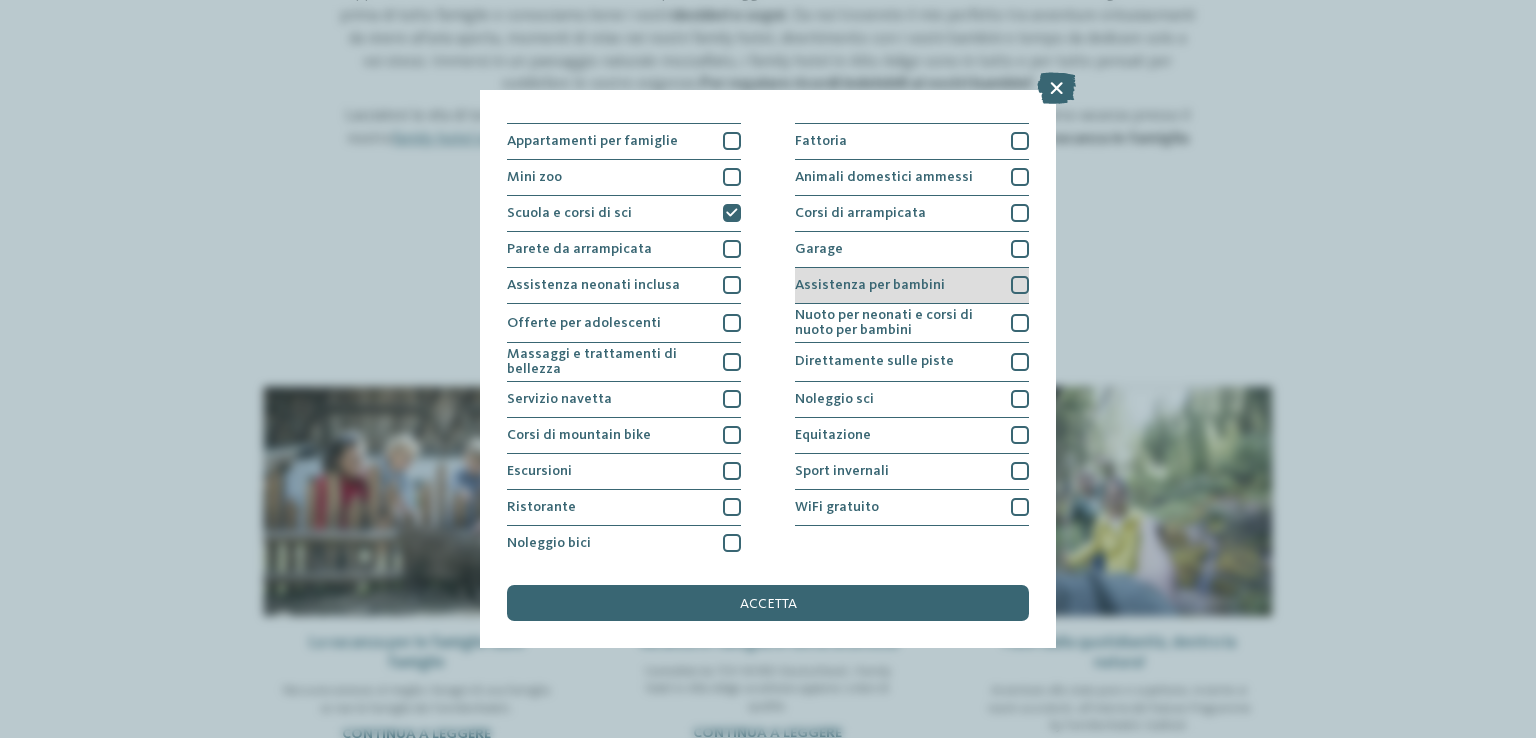 click on "Assistenza per bambini" at bounding box center [912, 286] 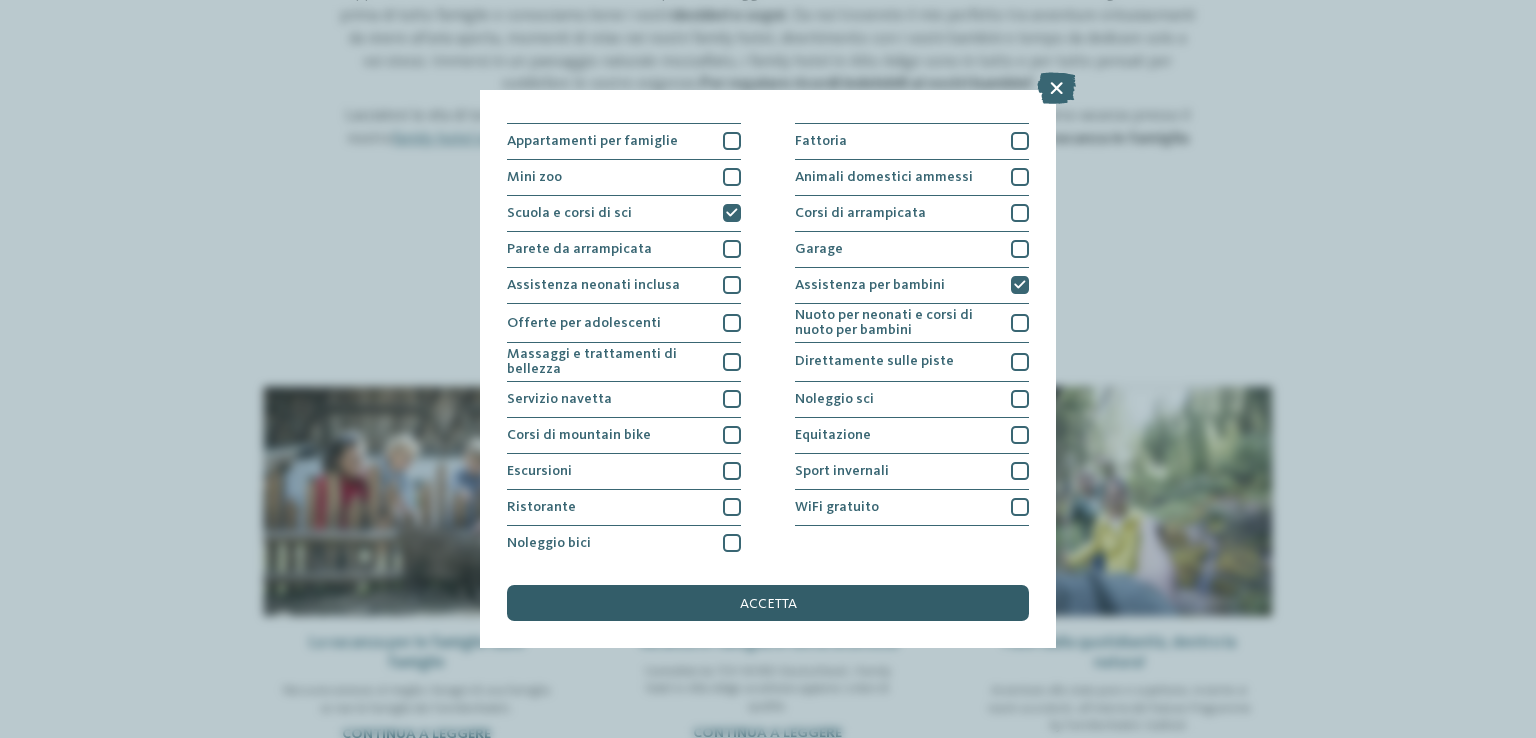 click on "accetta" at bounding box center [768, 603] 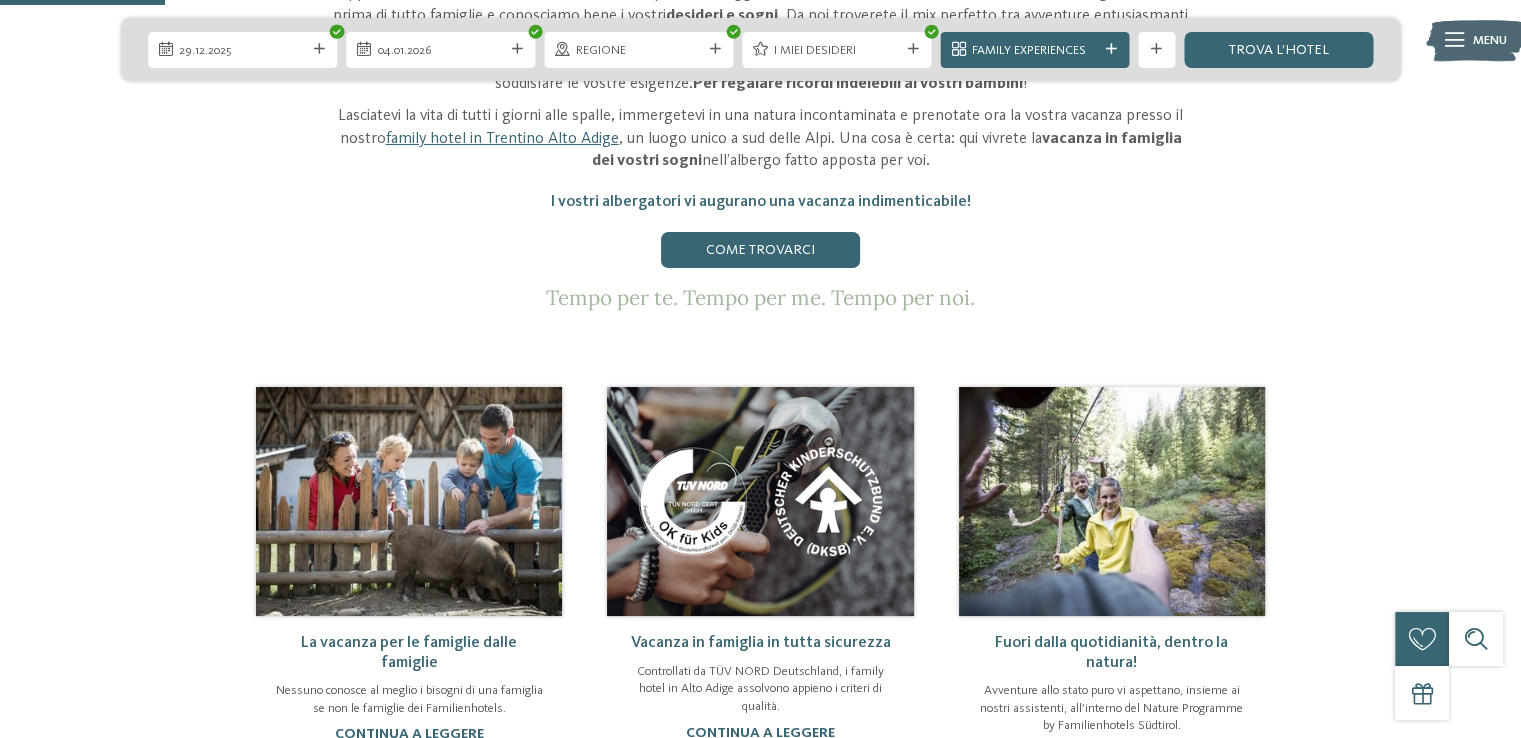 click on "Family Experiences" at bounding box center [1035, 51] 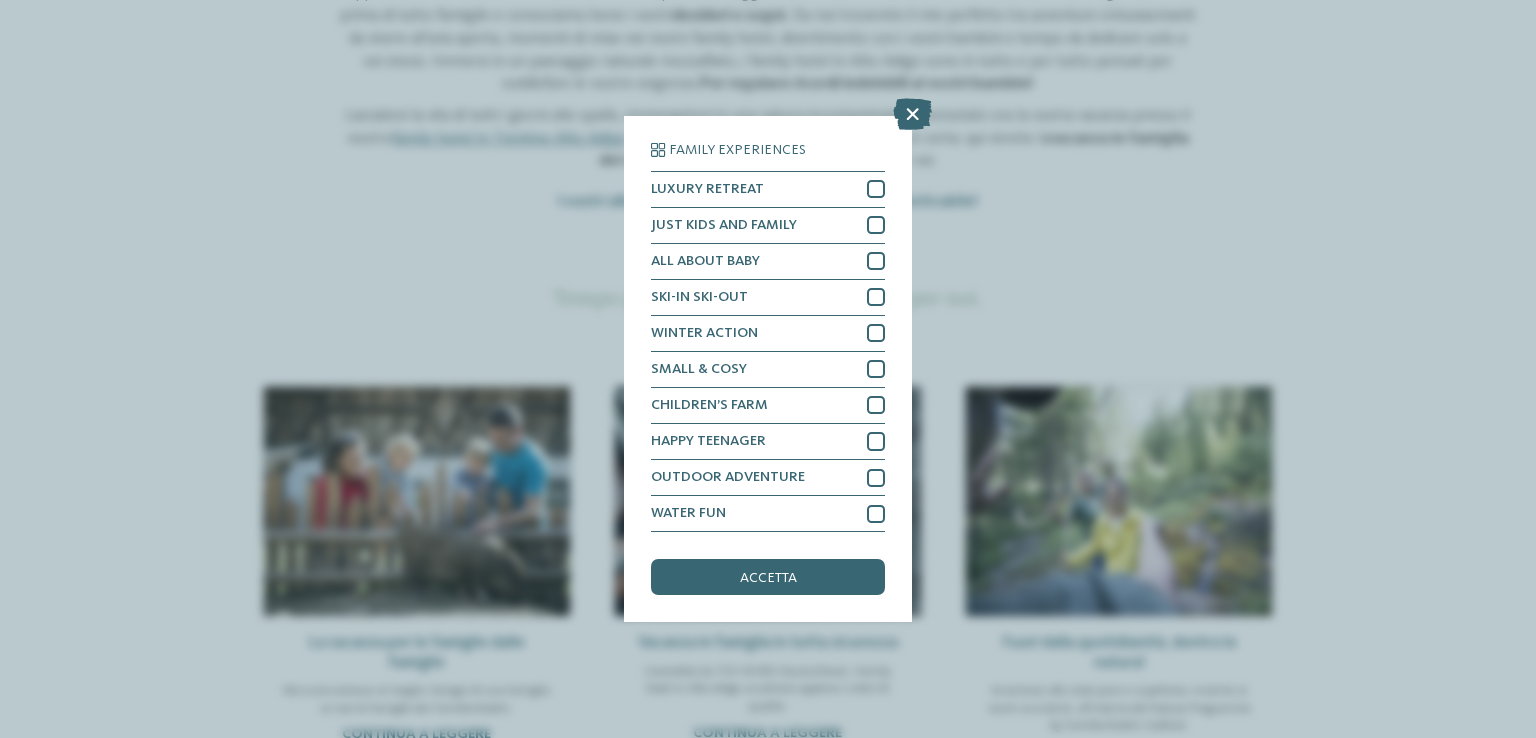 click on "Family Experiences
LUXURY RETREAT
JUST KIDS AND FAMILY" at bounding box center (768, 369) 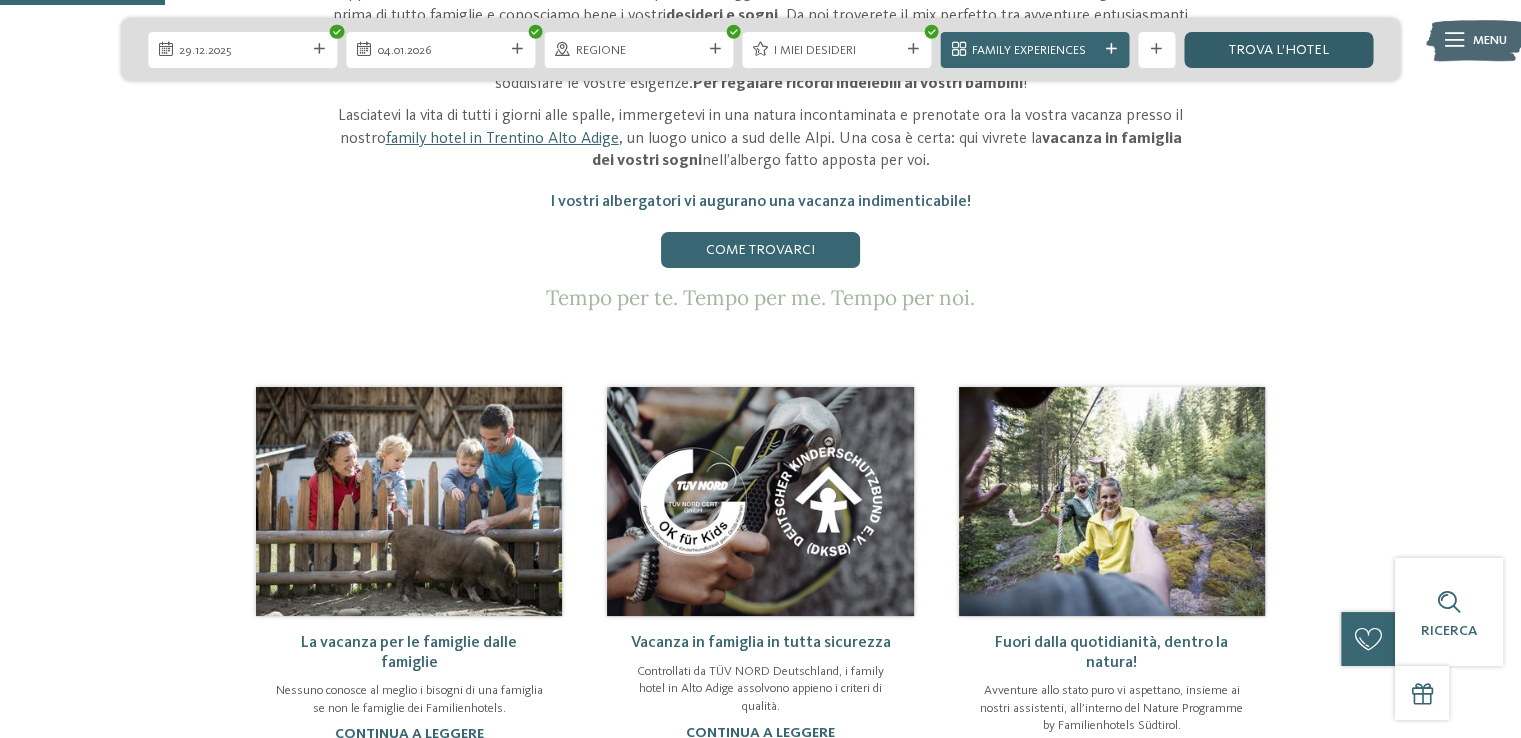 click on "trova l’hotel" at bounding box center (1278, 50) 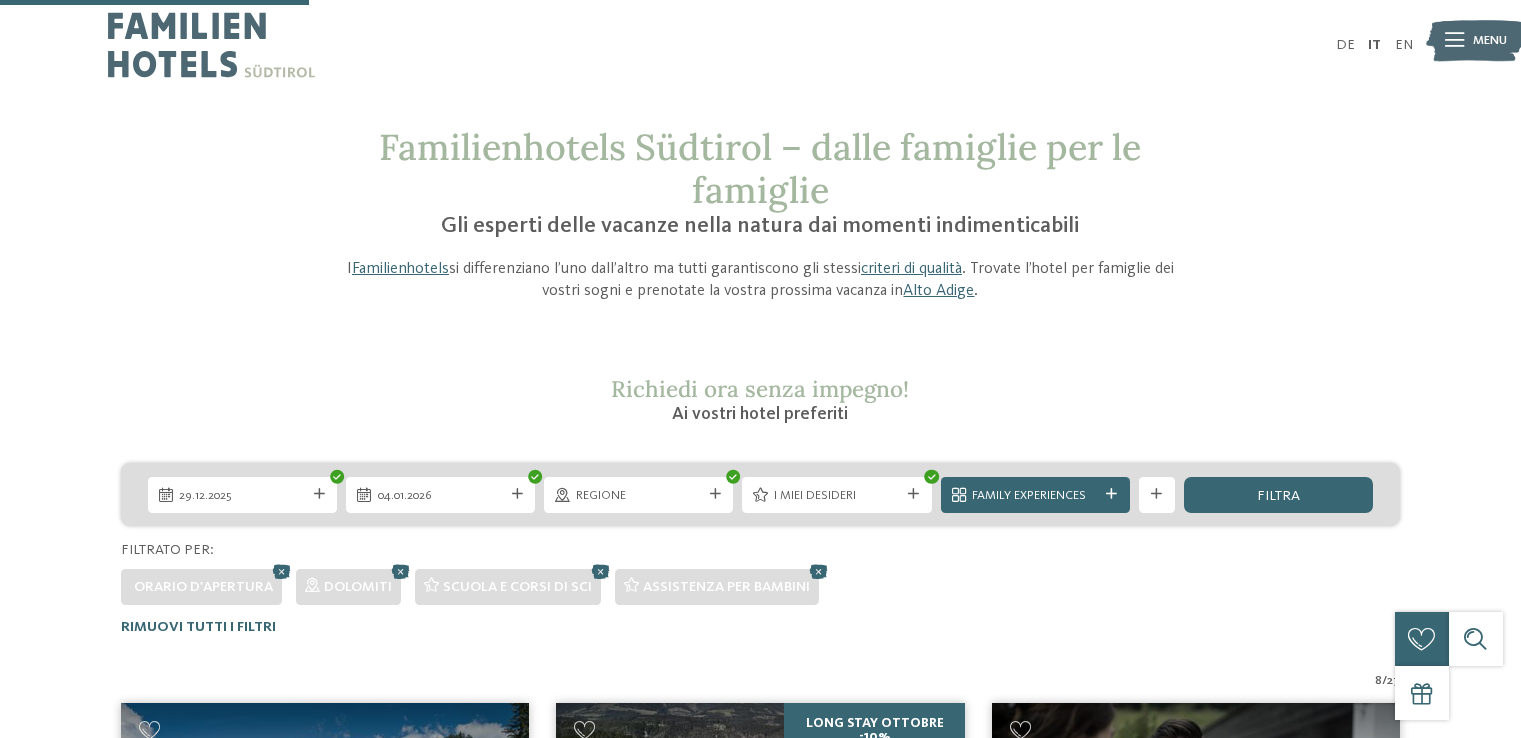 scroll, scrollTop: 579, scrollLeft: 0, axis: vertical 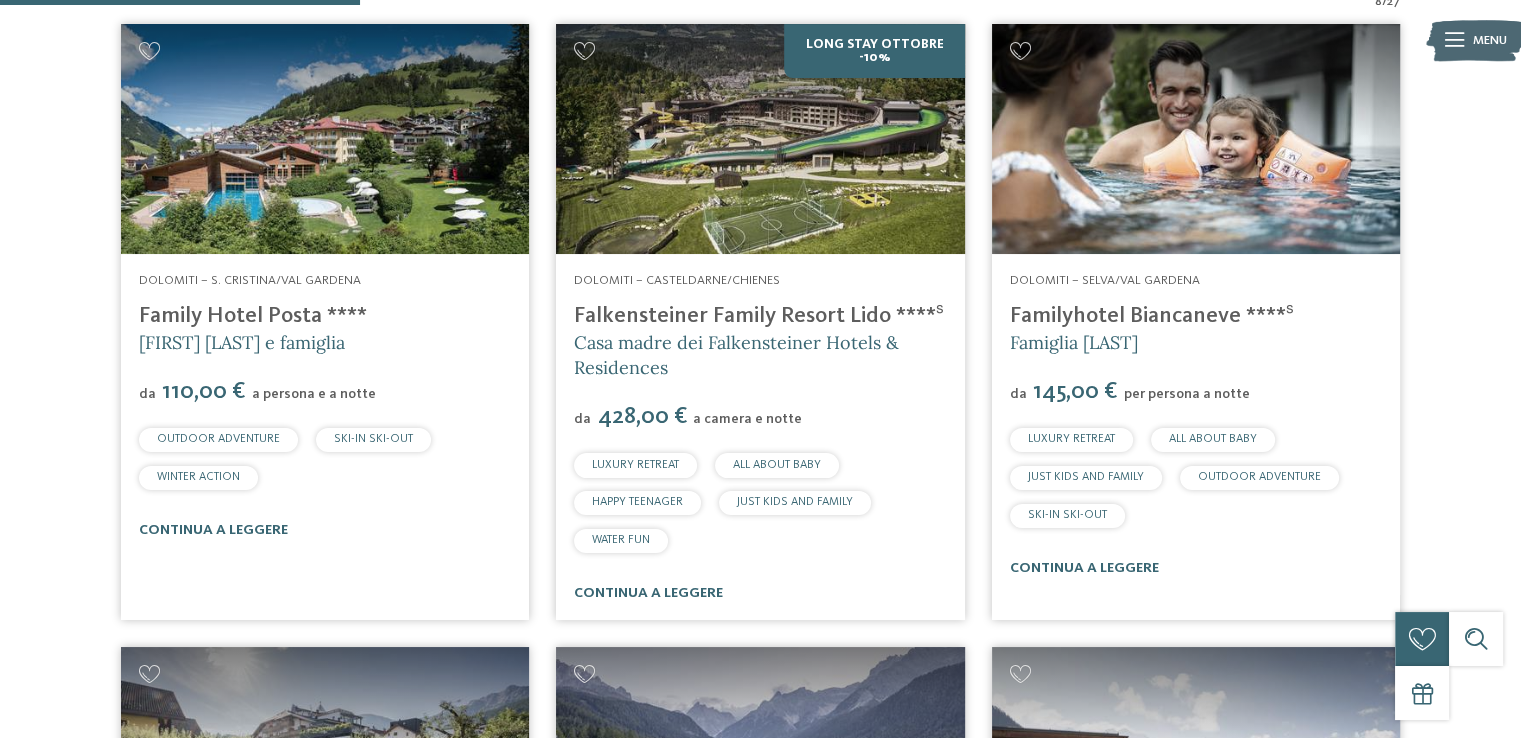 click on "Dolomiti – Selva/Val Gardena
Familyhotel Biancaneve ****ˢ
Famiglia [LAST]
da
[PRICE]
per persona a notte
LUXURY RETREAT" at bounding box center (1196, 424) 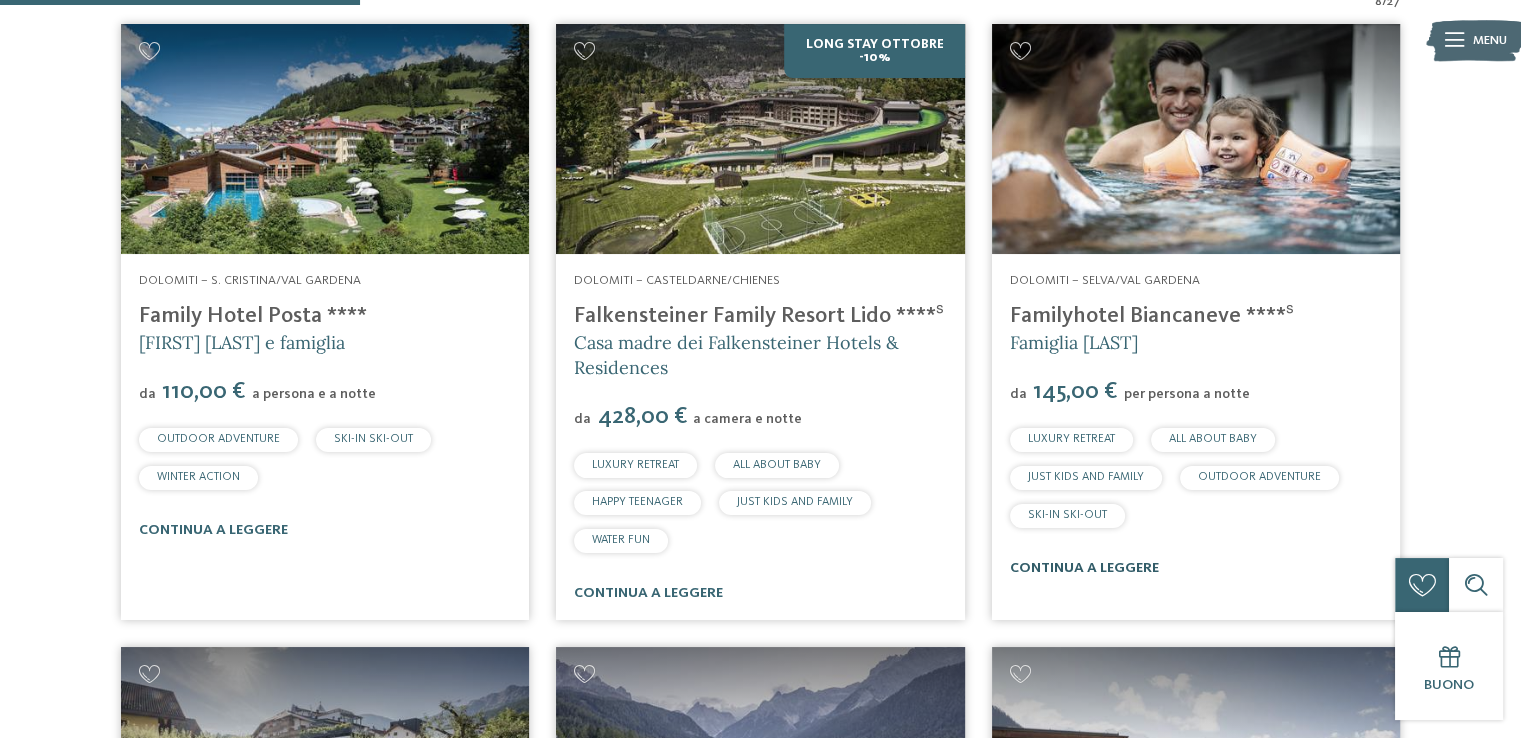 click on "continua a leggere" at bounding box center (1084, 568) 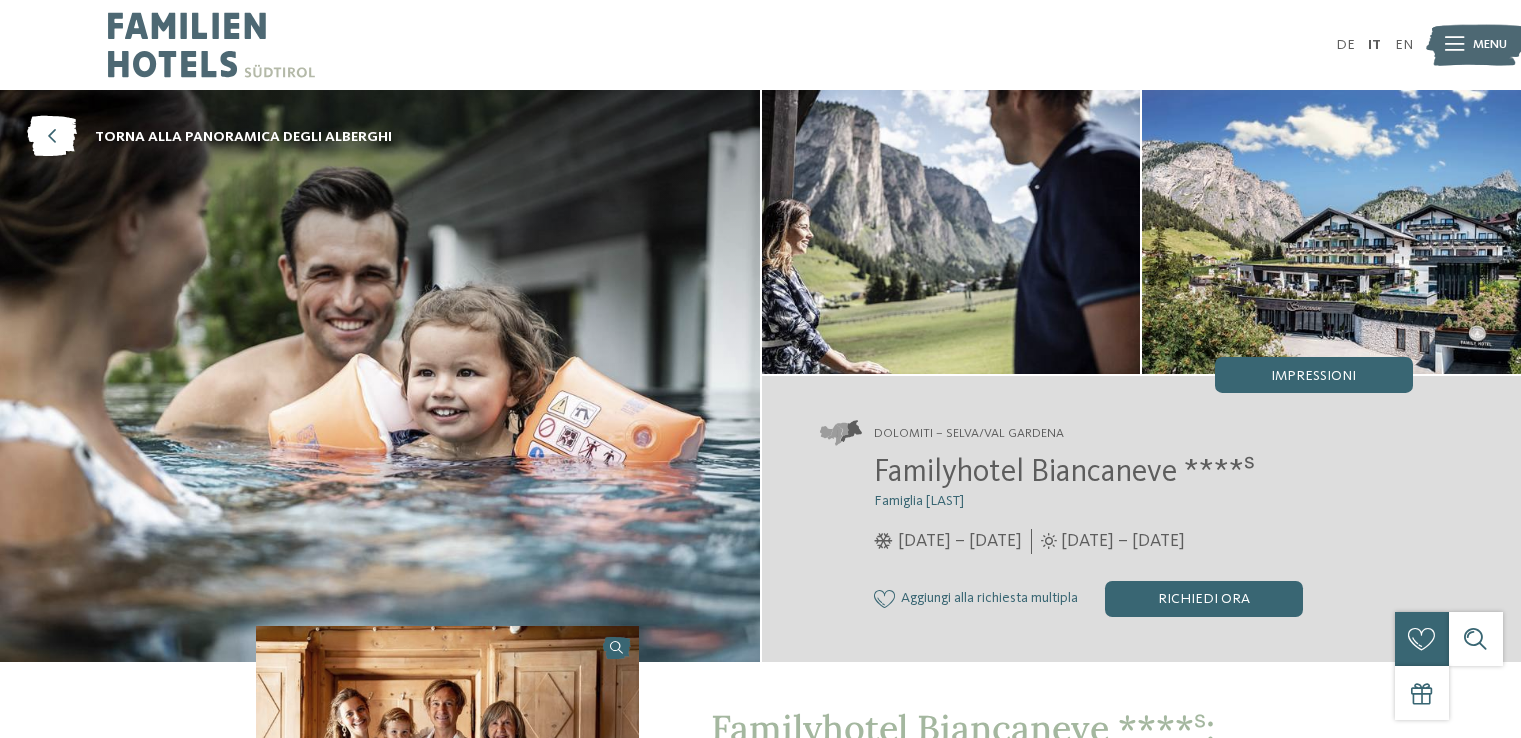 scroll, scrollTop: 0, scrollLeft: 0, axis: both 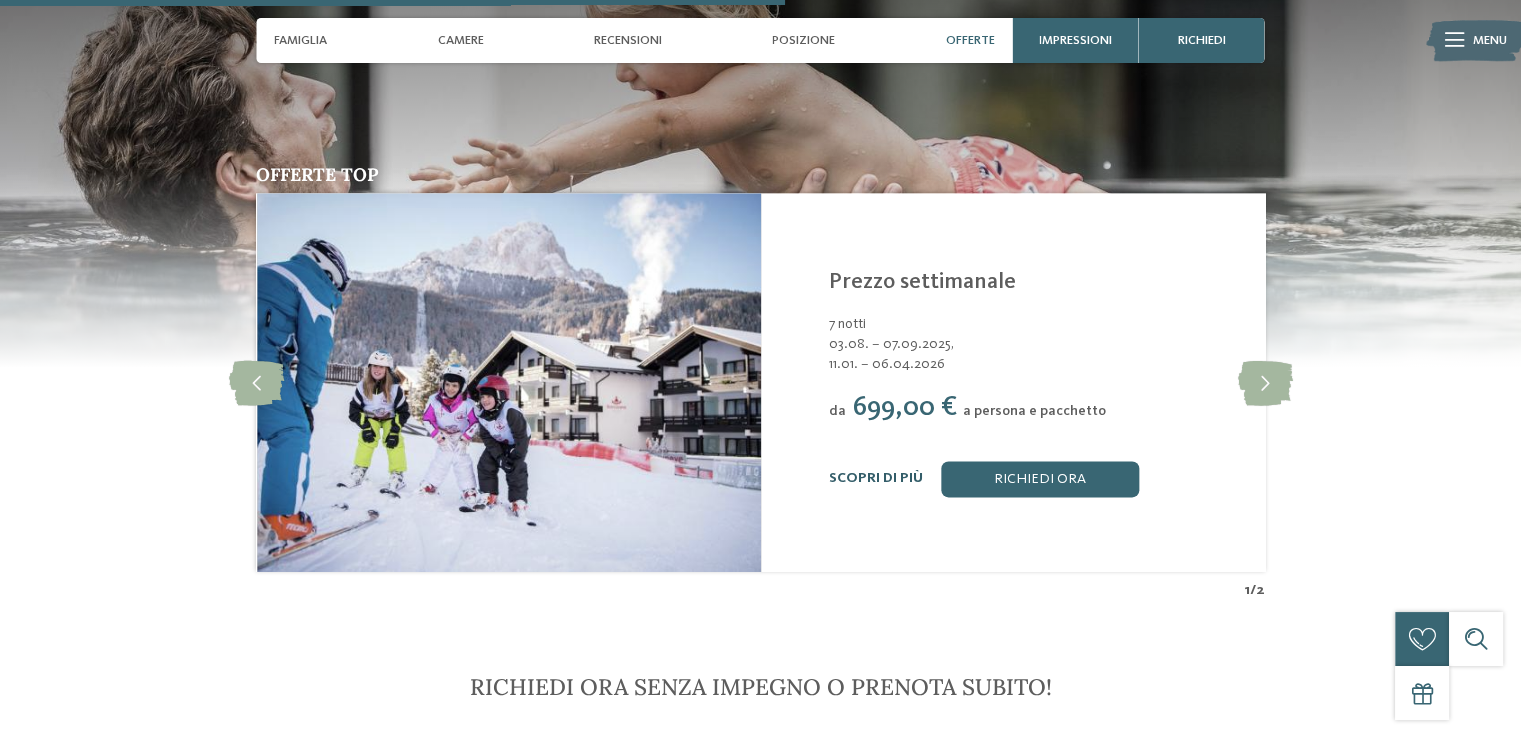 click on "Scopri di più" at bounding box center (876, 478) 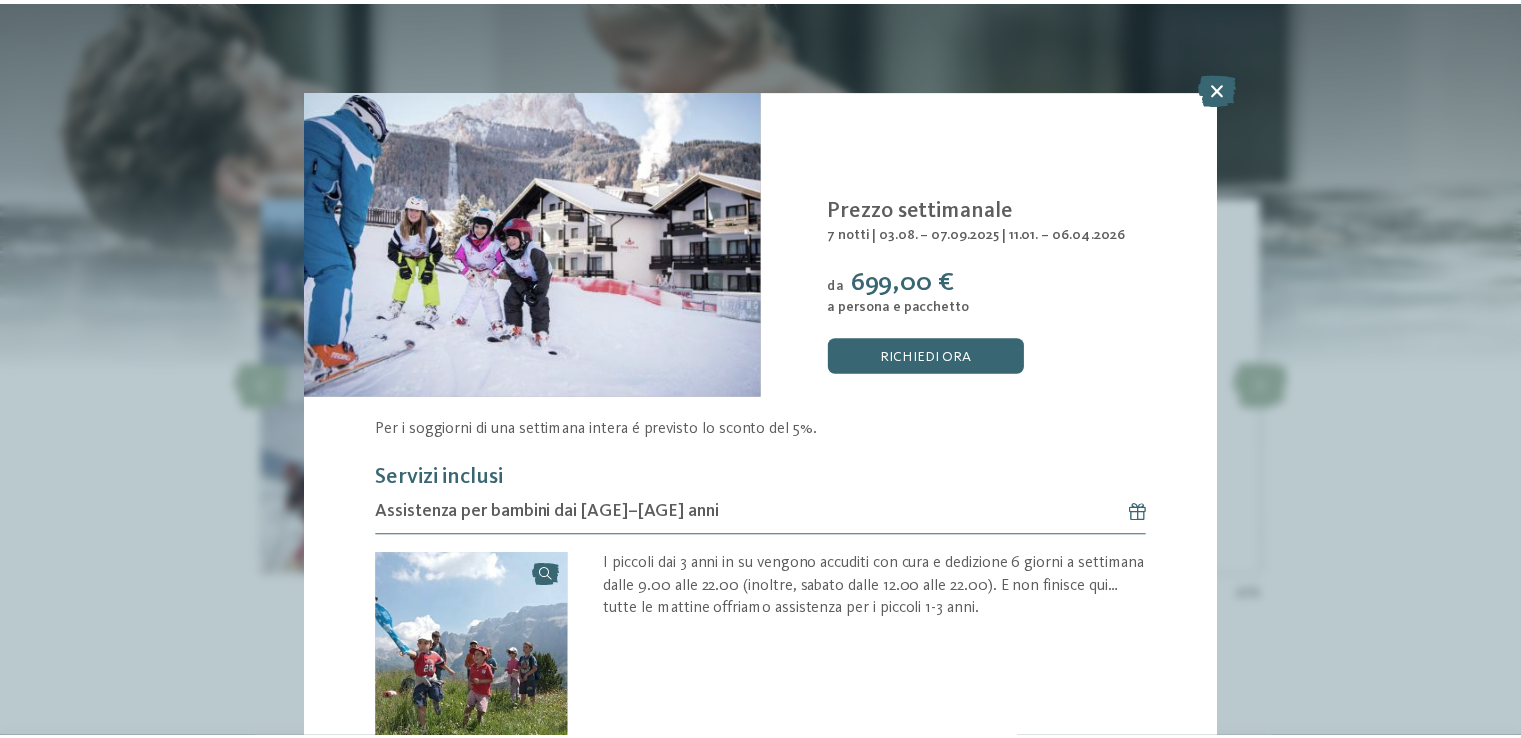 scroll, scrollTop: 0, scrollLeft: 0, axis: both 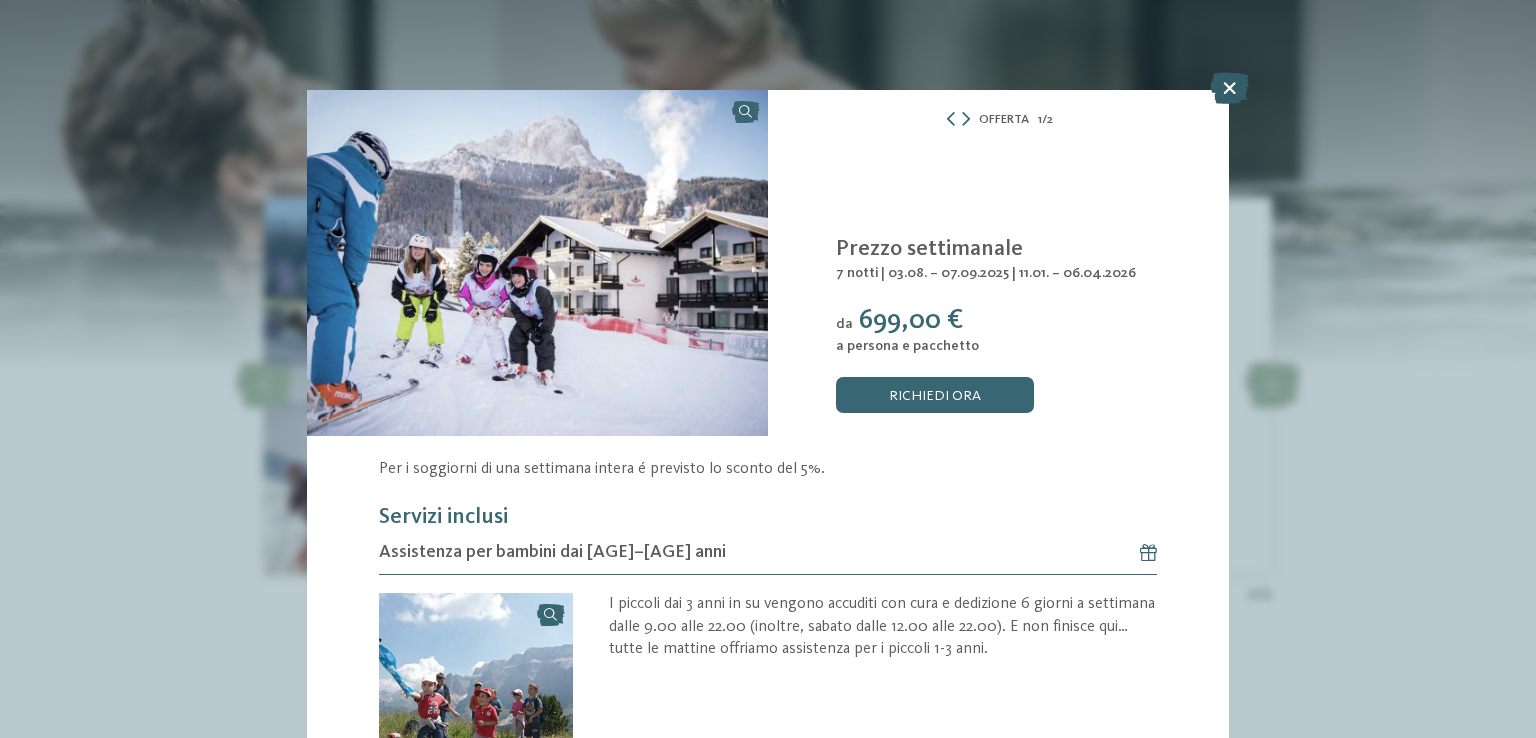 click at bounding box center [1229, 88] 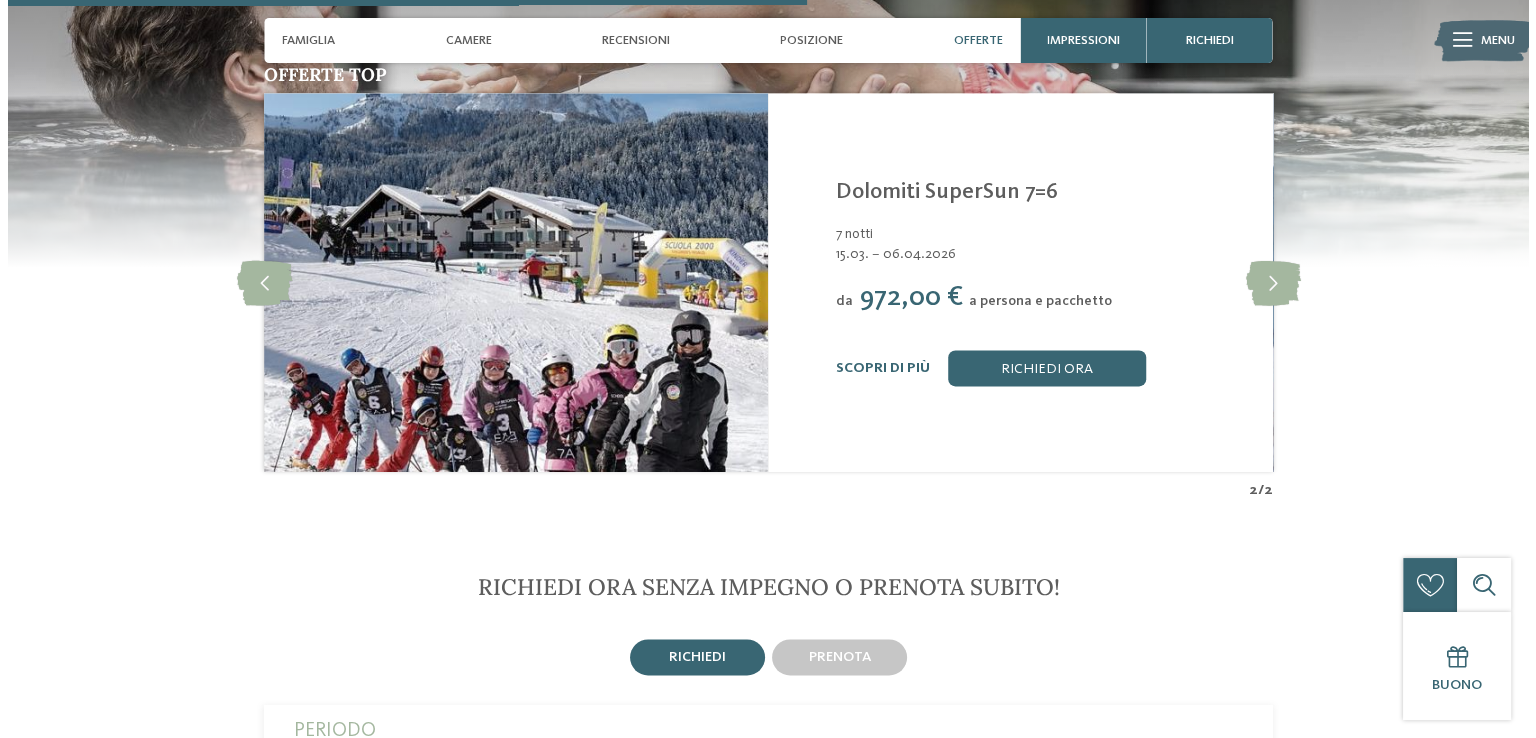 scroll, scrollTop: 2600, scrollLeft: 0, axis: vertical 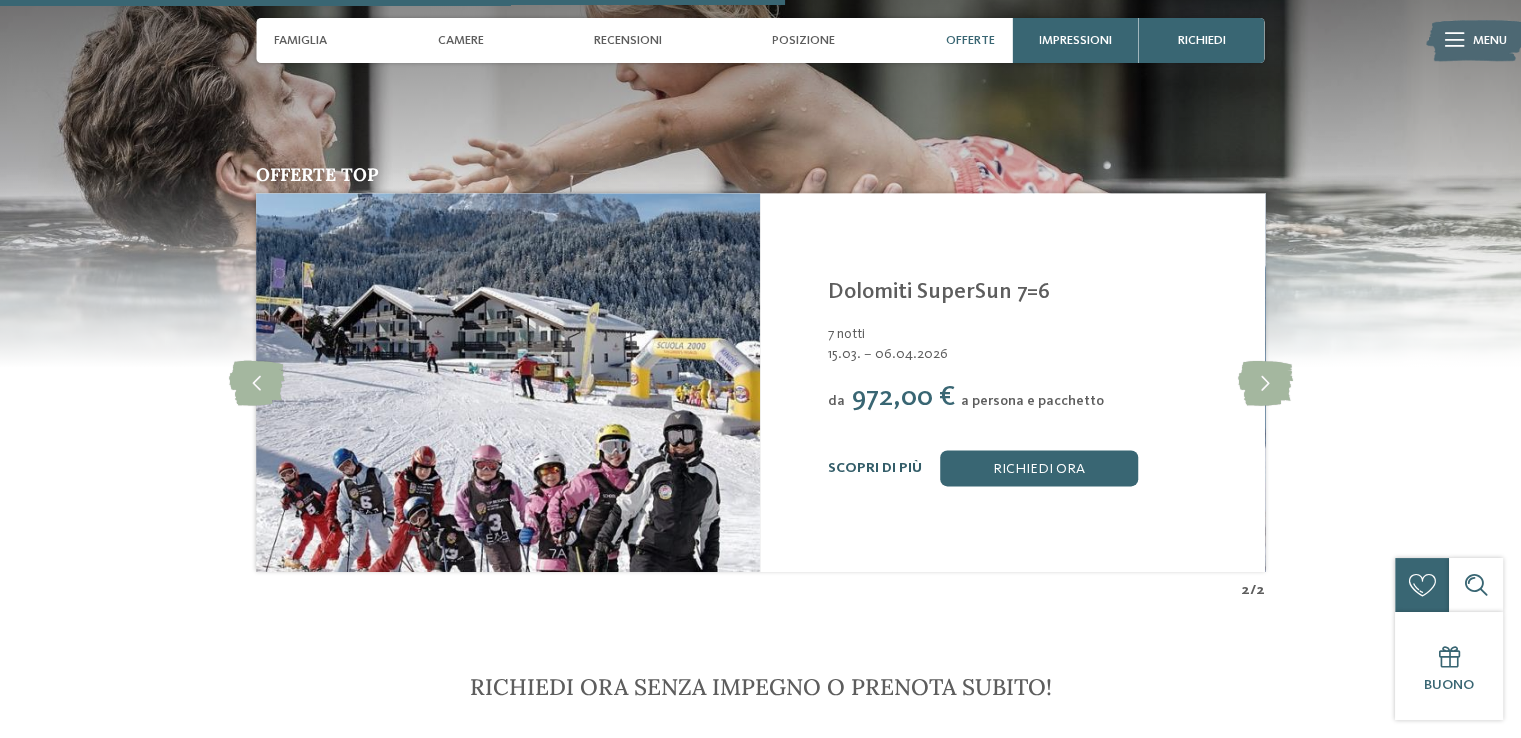 click on "Scopri di più" at bounding box center (875, 468) 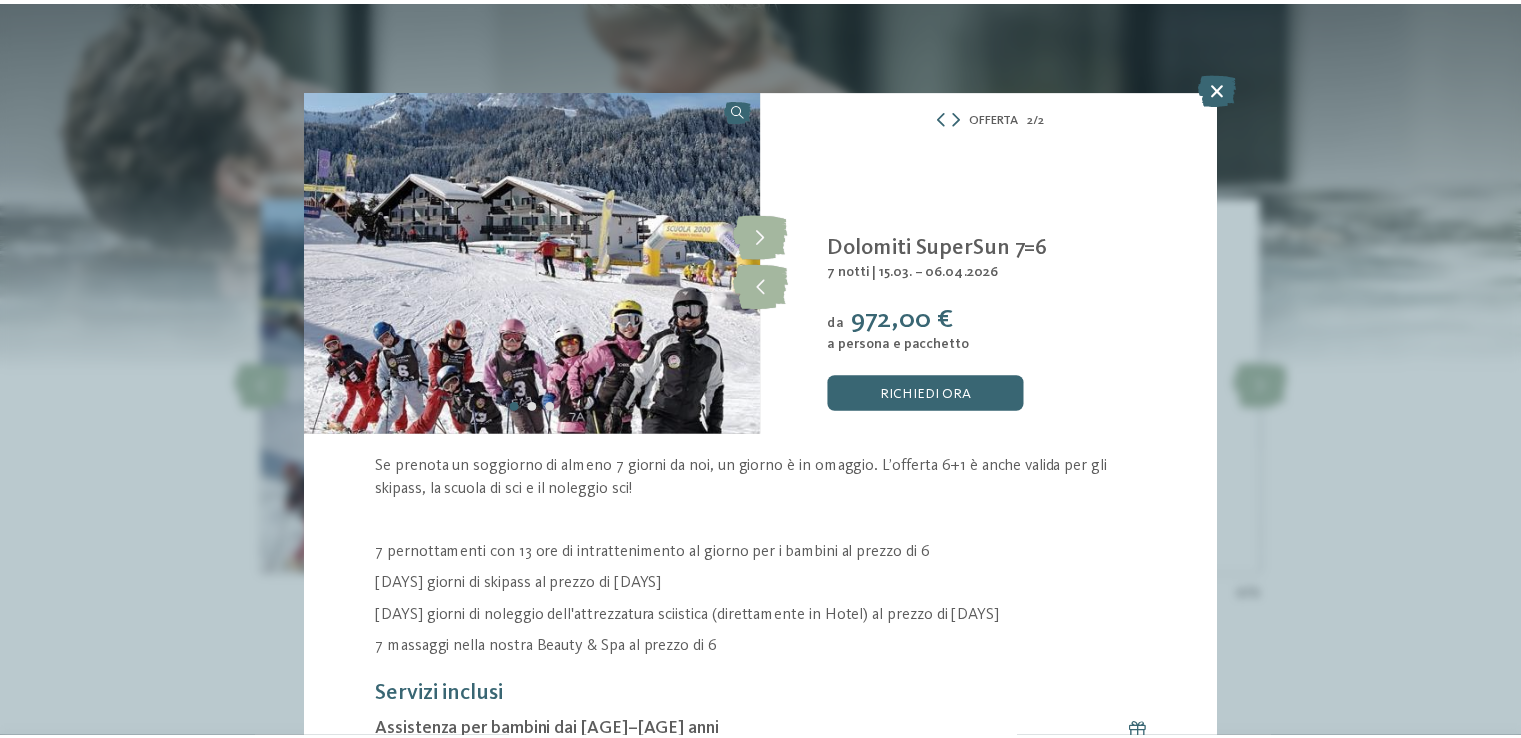 scroll, scrollTop: 0, scrollLeft: 0, axis: both 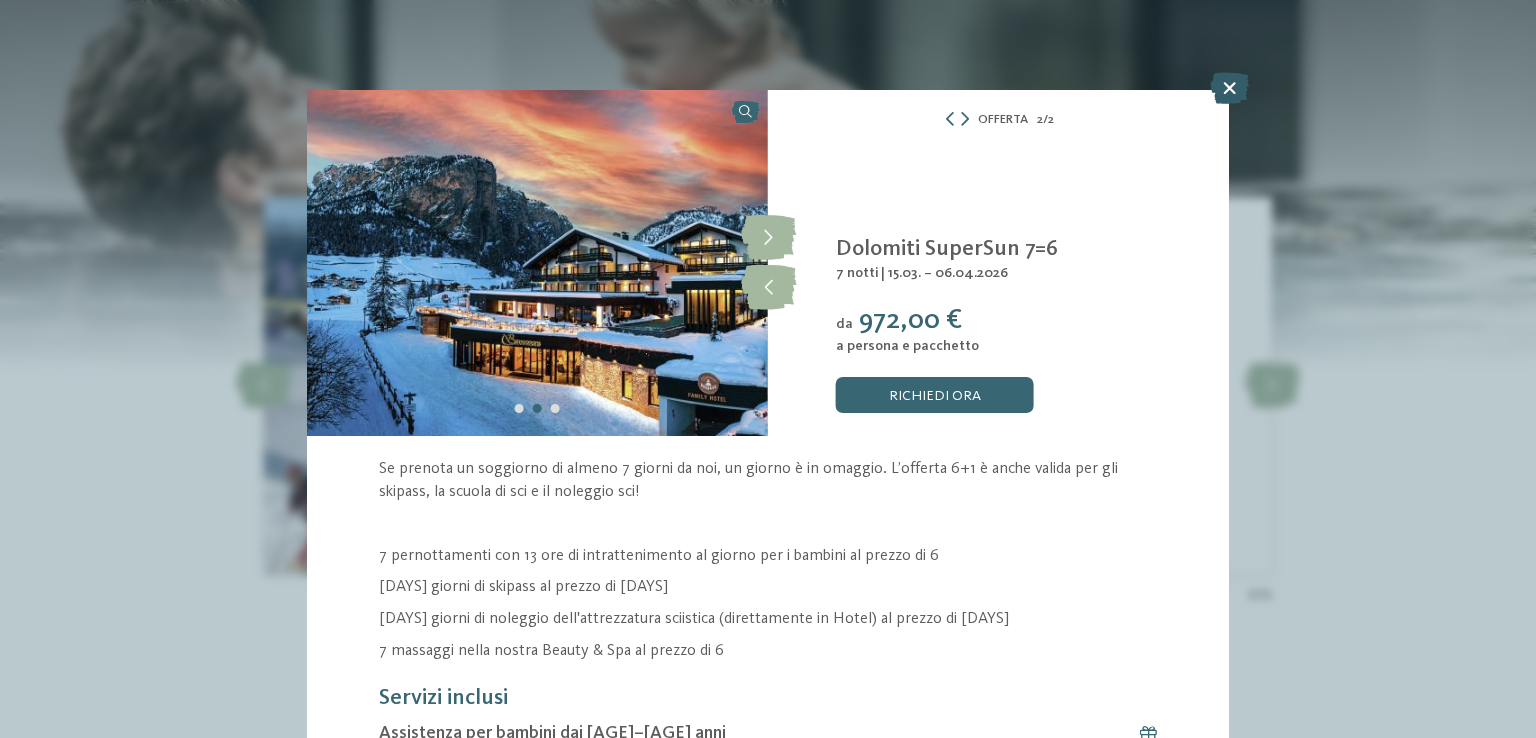 click at bounding box center [1229, 88] 